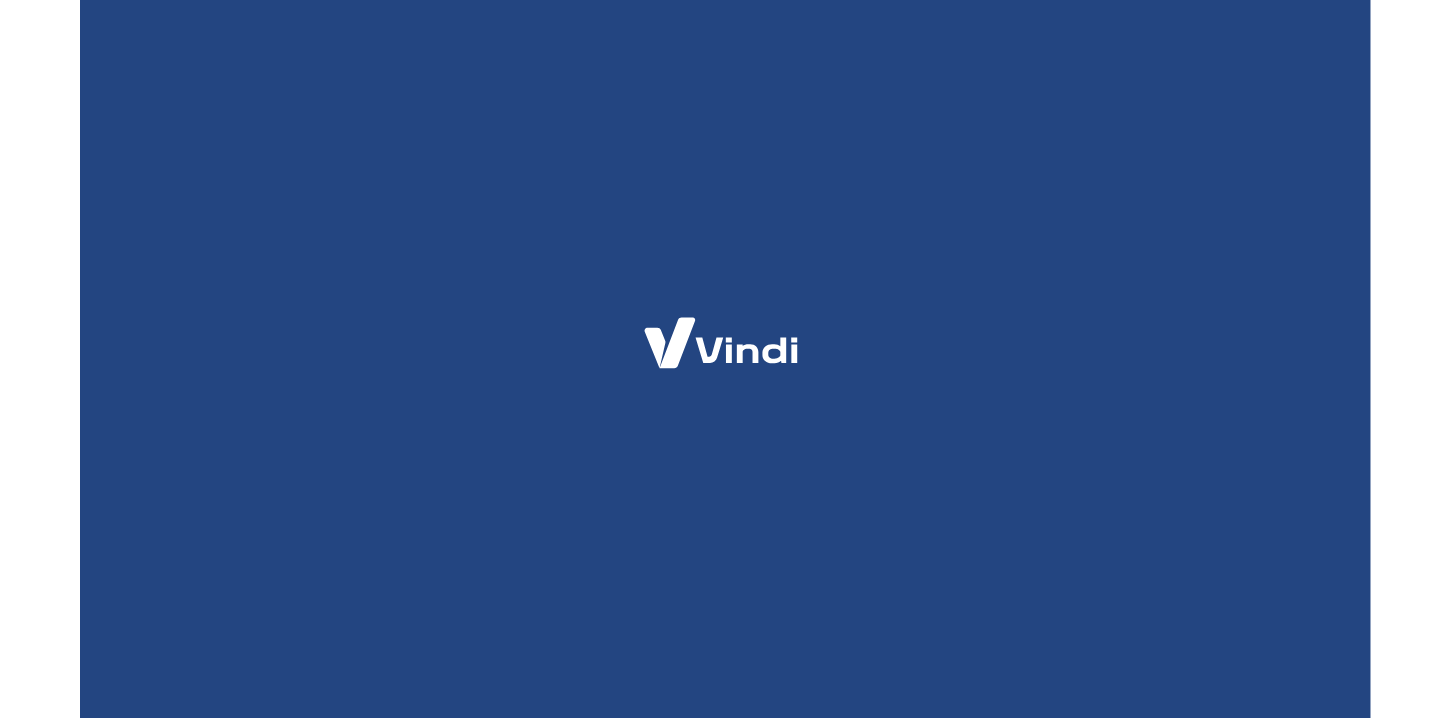 scroll, scrollTop: 0, scrollLeft: 0, axis: both 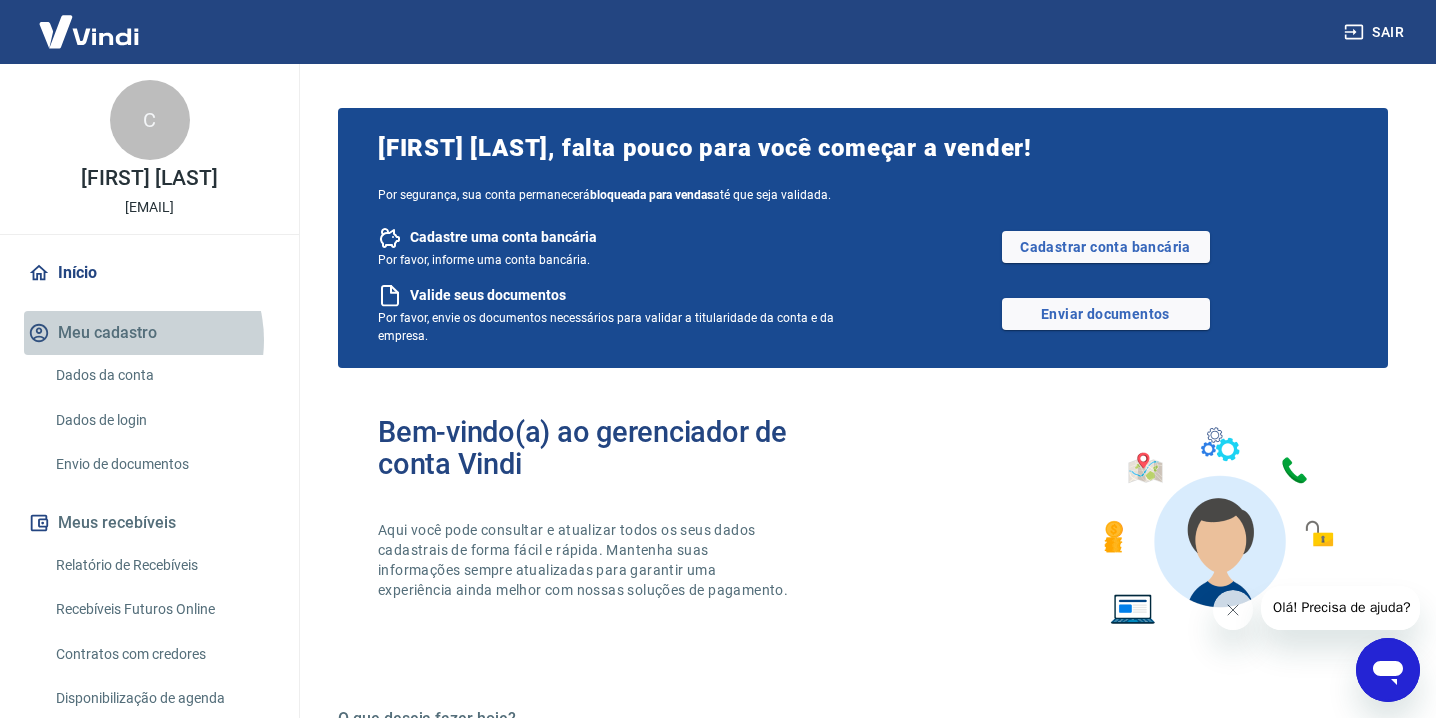 click on "Meu cadastro" at bounding box center [149, 333] 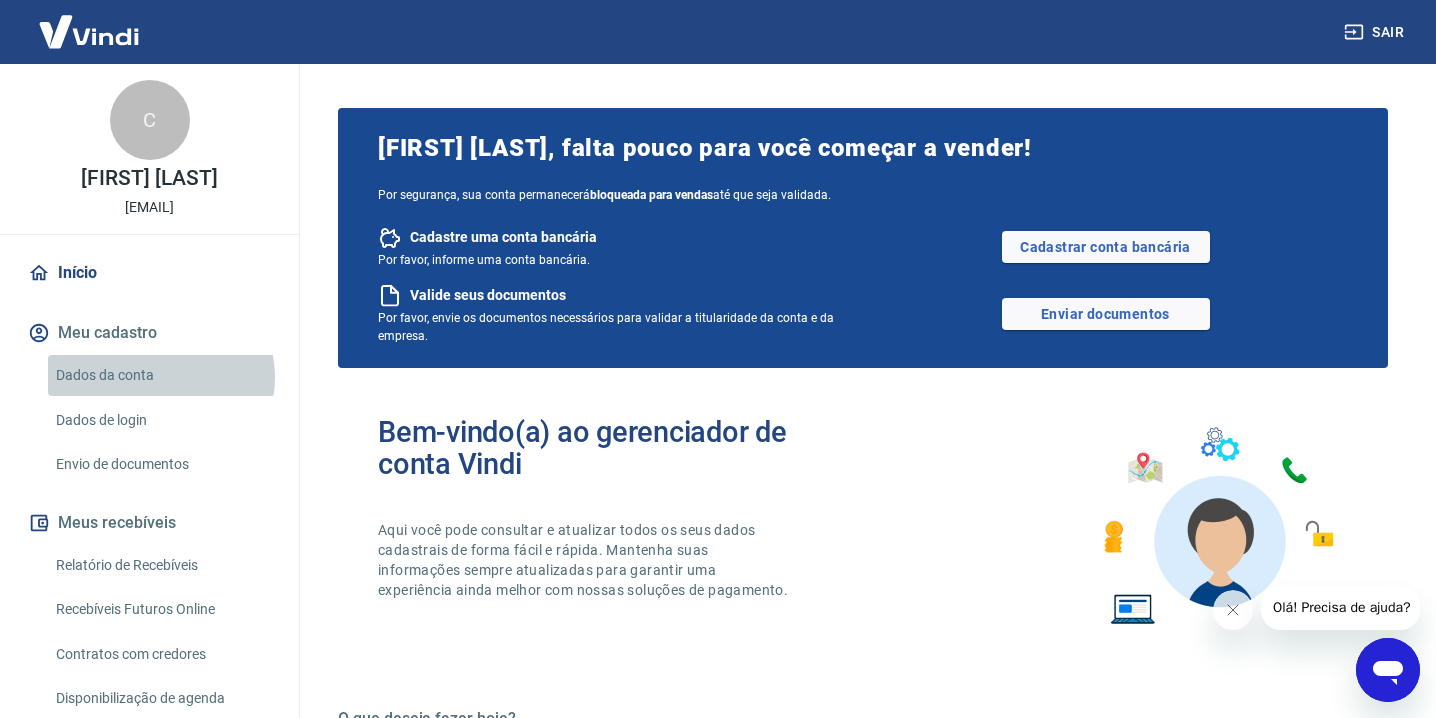 click on "Dados da conta" at bounding box center (161, 375) 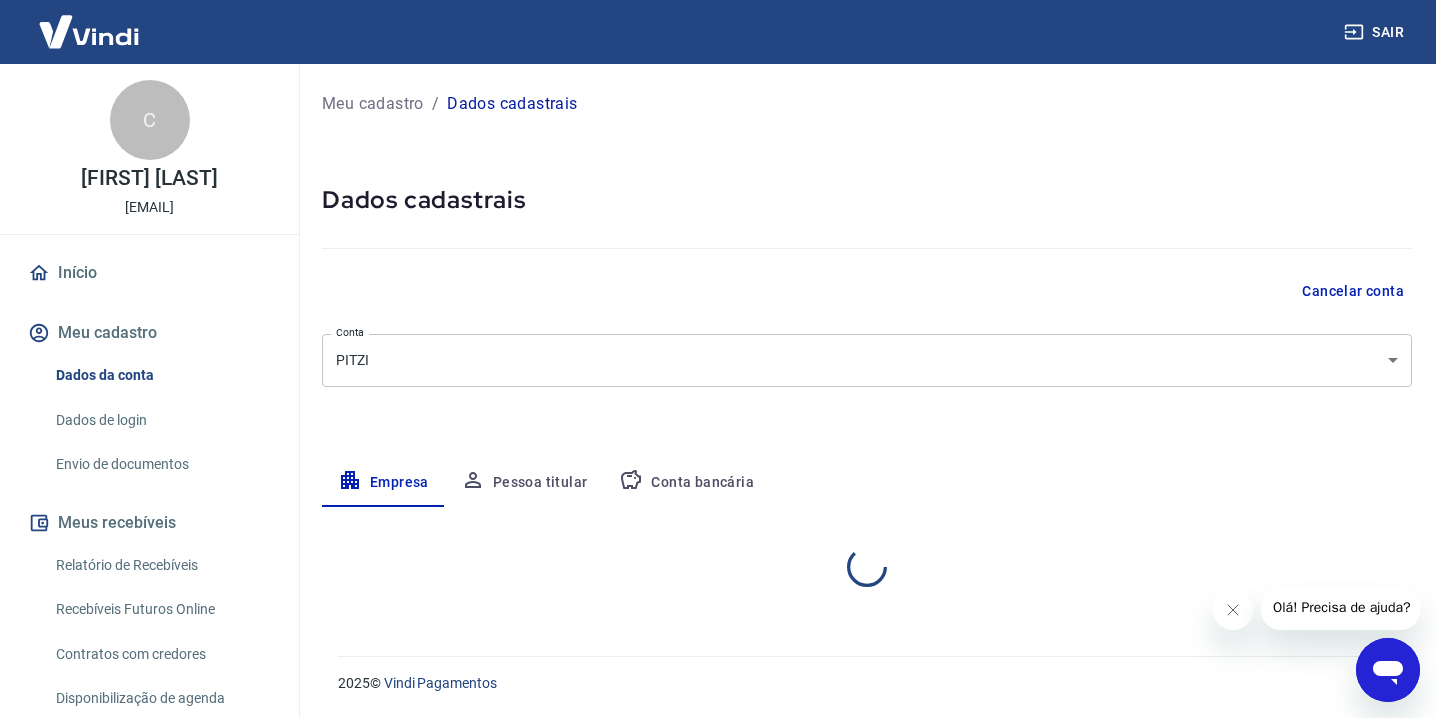 select on "SP" 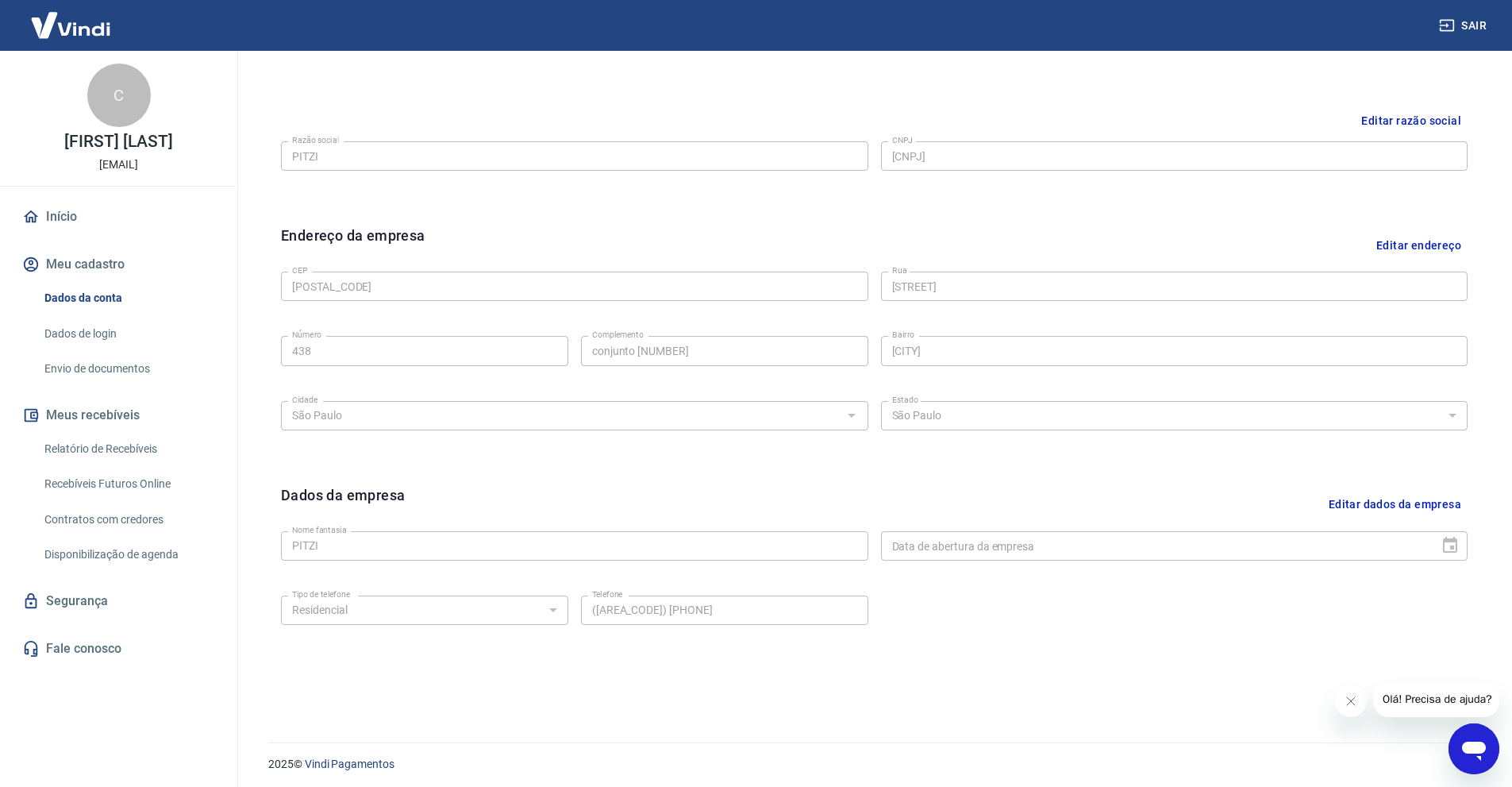 scroll, scrollTop: 358, scrollLeft: 0, axis: vertical 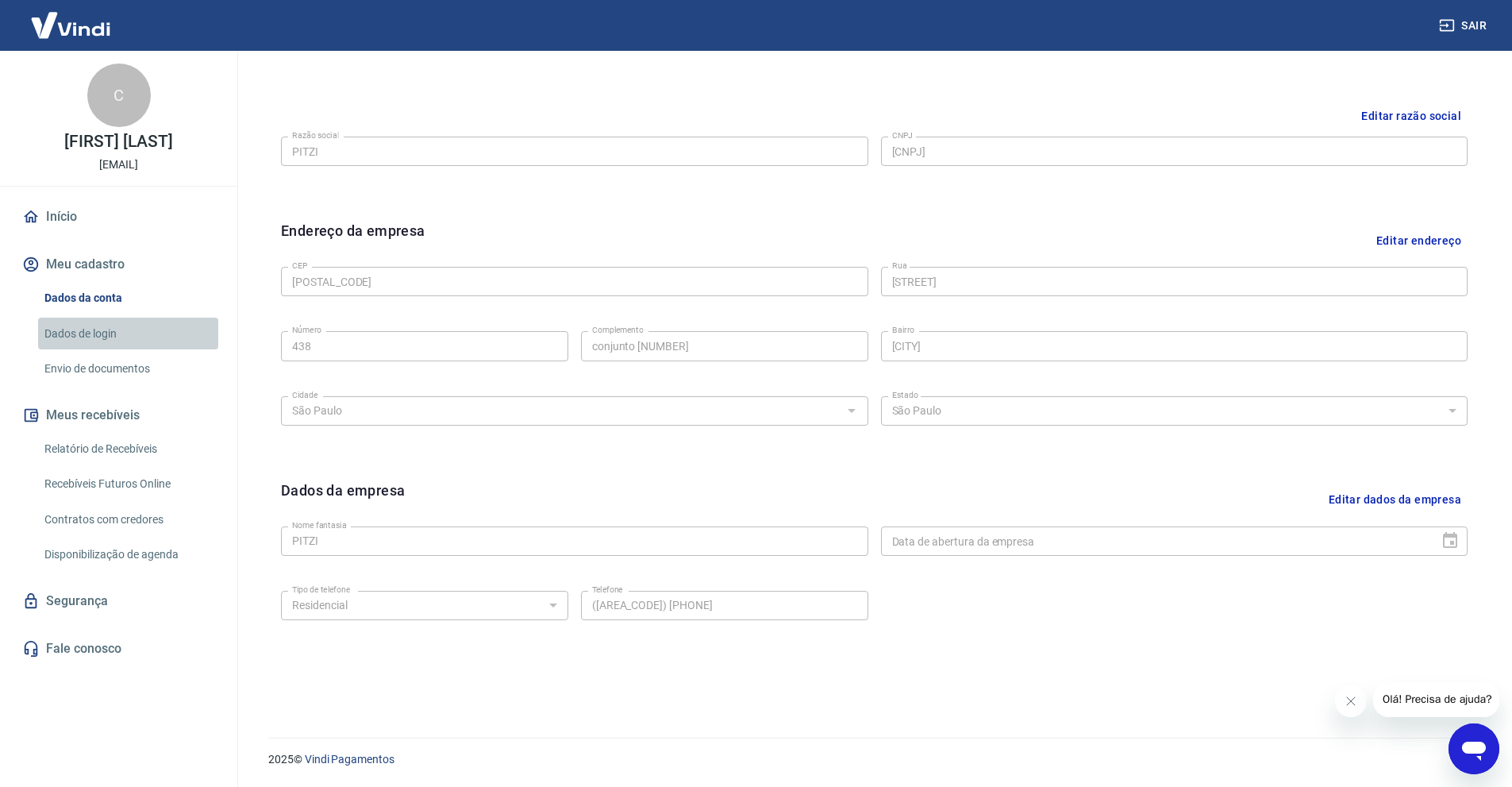 click on "Dados de login" at bounding box center [128, 334] 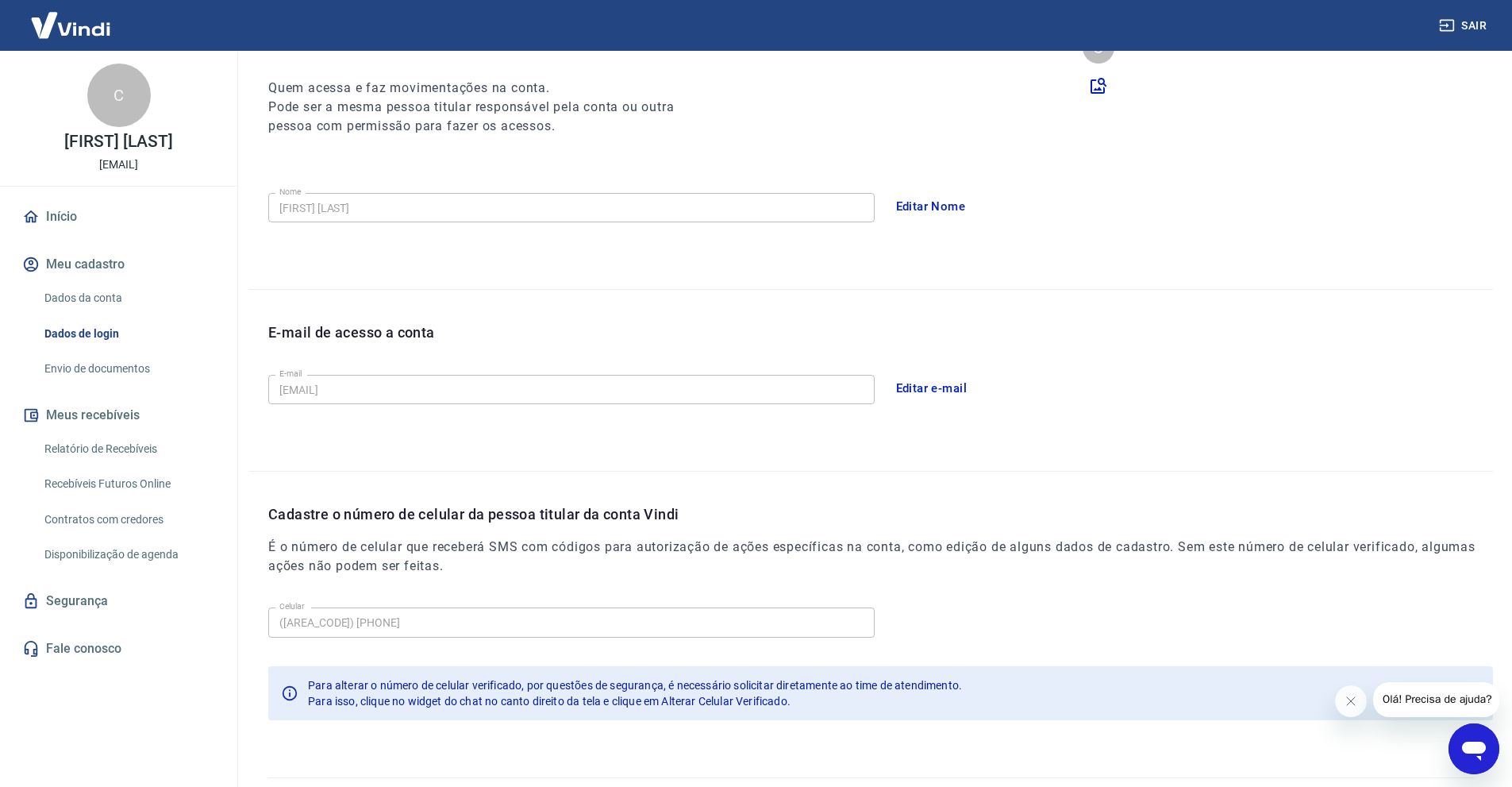 scroll, scrollTop: 230, scrollLeft: 0, axis: vertical 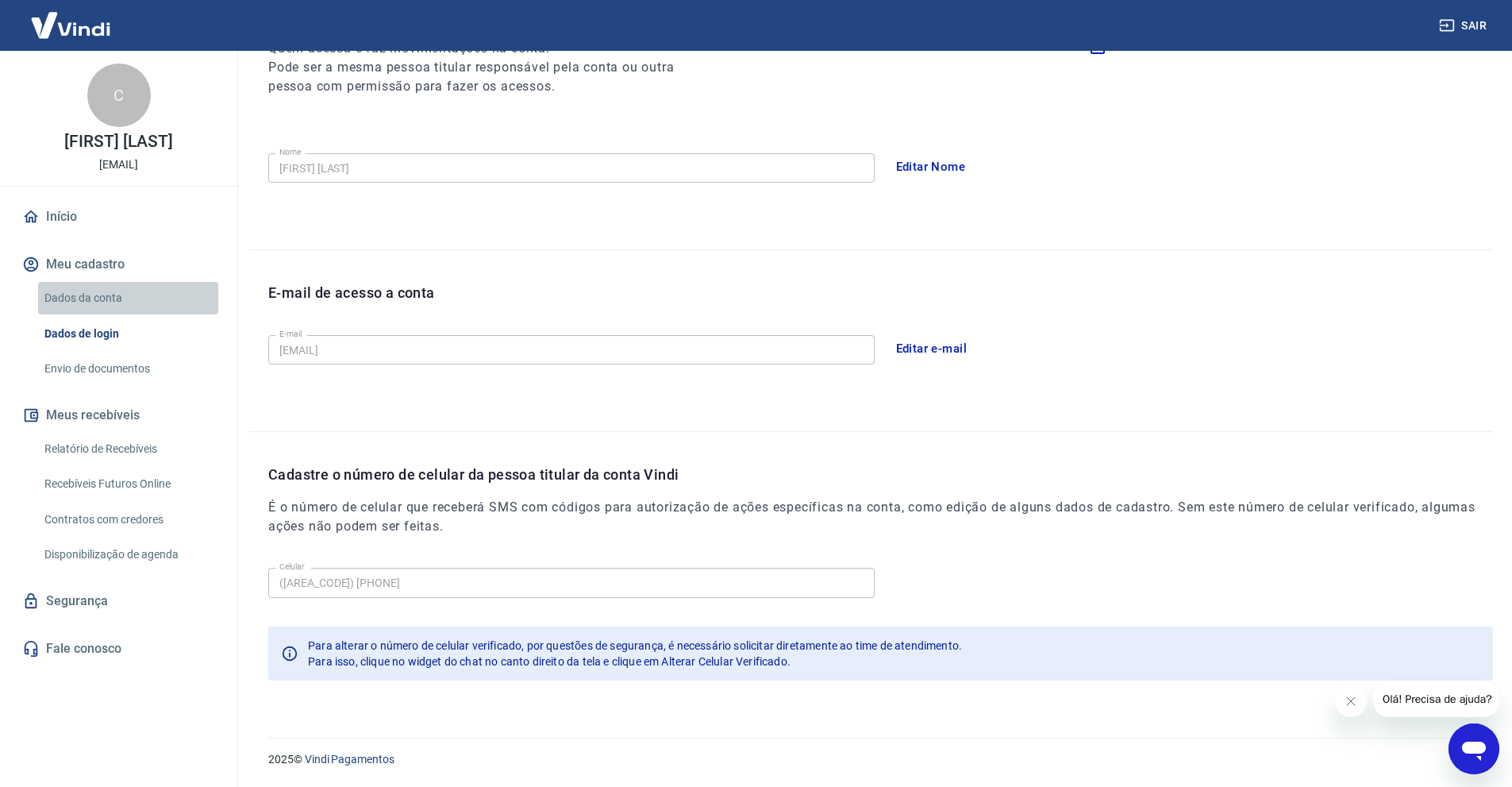 click on "Dados da conta" at bounding box center (128, 298) 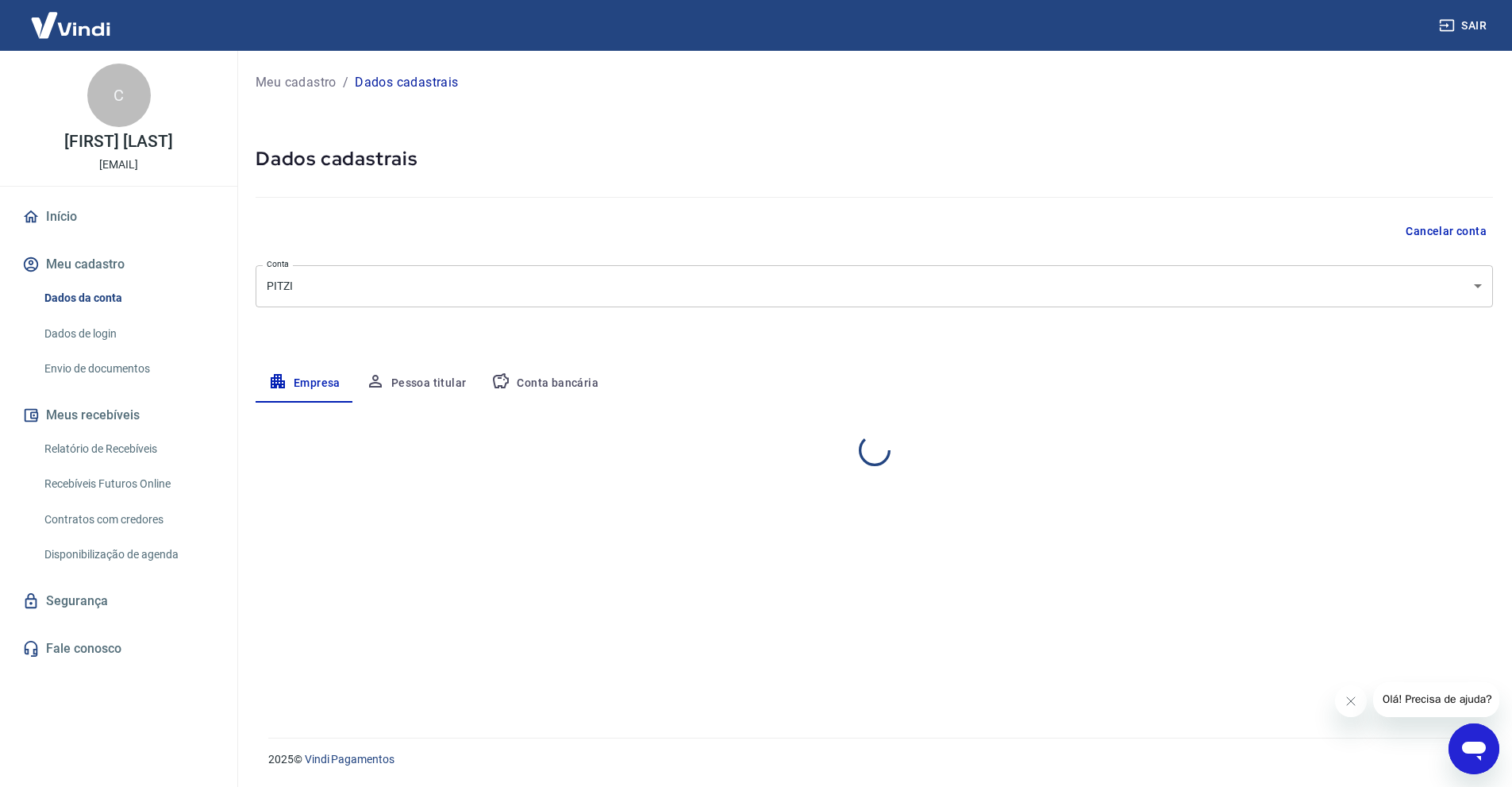 select on "SP" 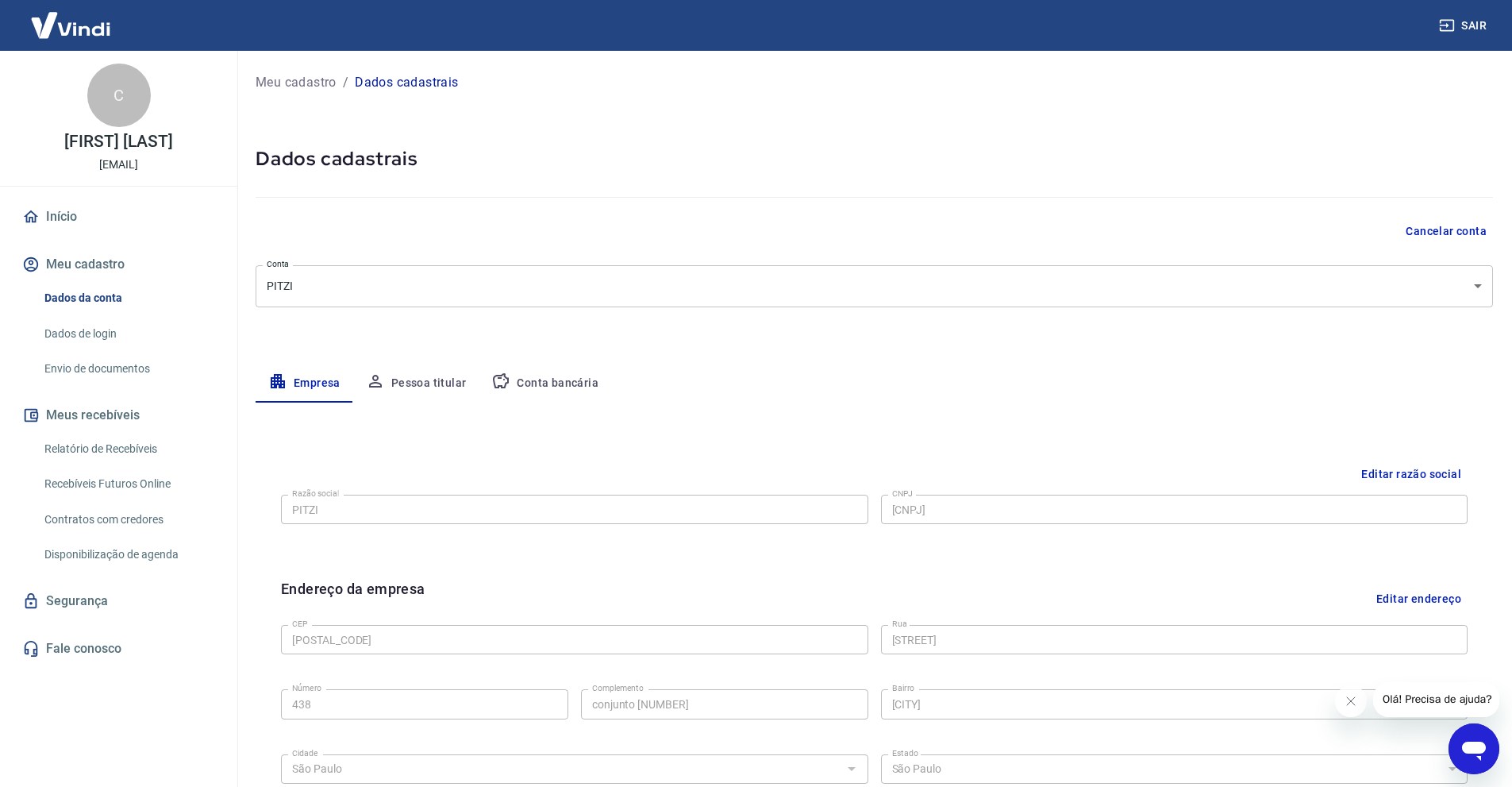 click on "Meu cadastro" at bounding box center (118, 264) 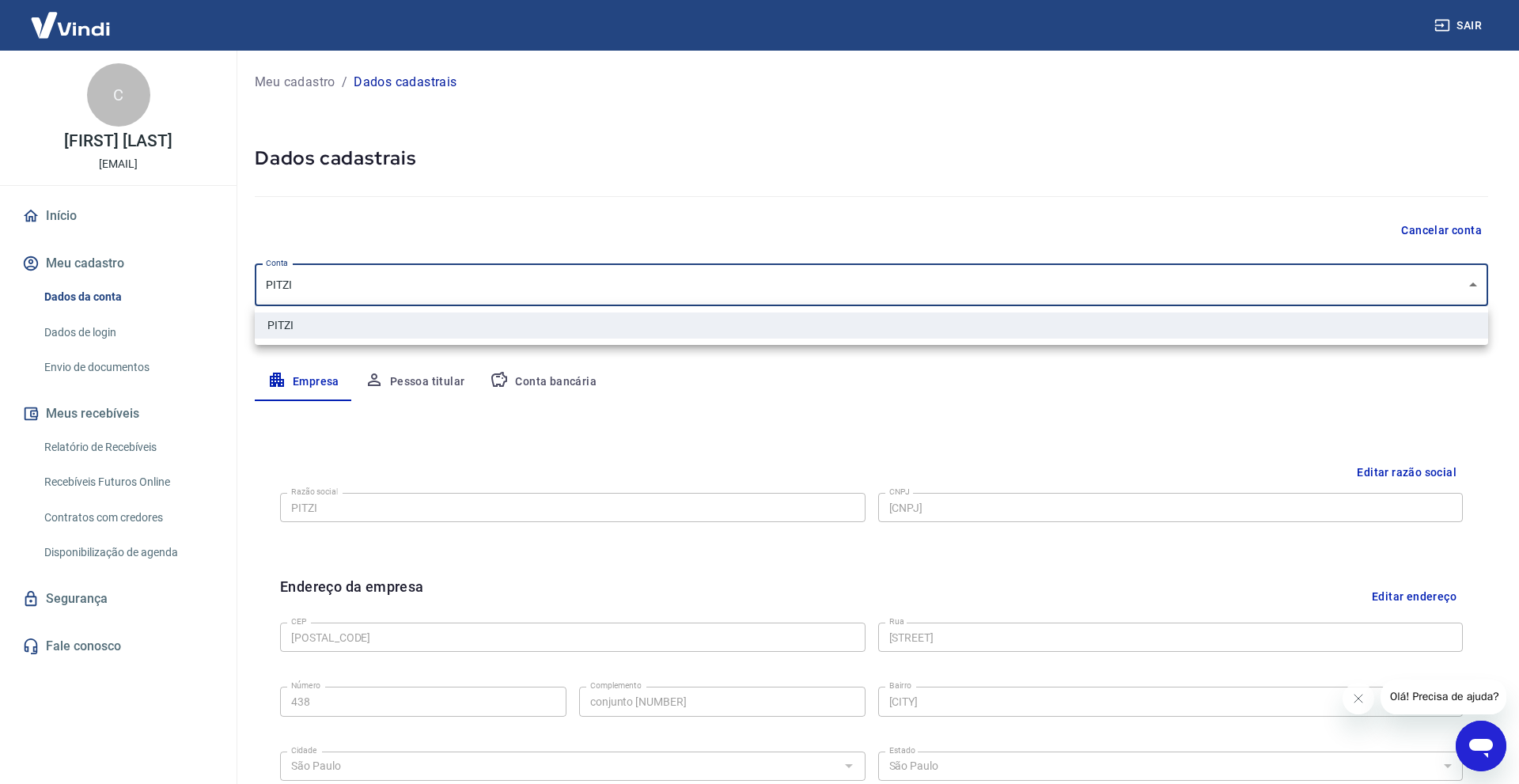 click on "Meu cadastro / Dados cadastrais Dados cadastrais Cancelar conta Conta PITZI [object Object] Conta Empresa Pessoa titular Conta bancária Editar razão social Razão social PITZI Razão social CNPJ [CNPJ] CNPJ Endereço da empresa Editar endereço CEP [POSTAL_CODE] CEP Rua [STREET] Rua Número [NUMBER] Número Complemento conjunto [NUMBER] Complemento Bairro [CITY] Bairro Cidade [CITY] Cidade Estado Acre Alagoas Amapá Amazonas Bahia Ceará Distrito Federal Espírito Santo Goiás Maranhão Mato Grosso Mato Grosso do Sul Minas Gerais Pará Paraíba Paraná Pernambuco Piauí Rio de Janeiro Rio Grande do Norte Rio Grande do Sul Rondônia Roraima Santa Catarina São Paulo Sergipe Tocantins Estado Dados da empresa Editar dados da empresa" at bounding box center [760, 392] 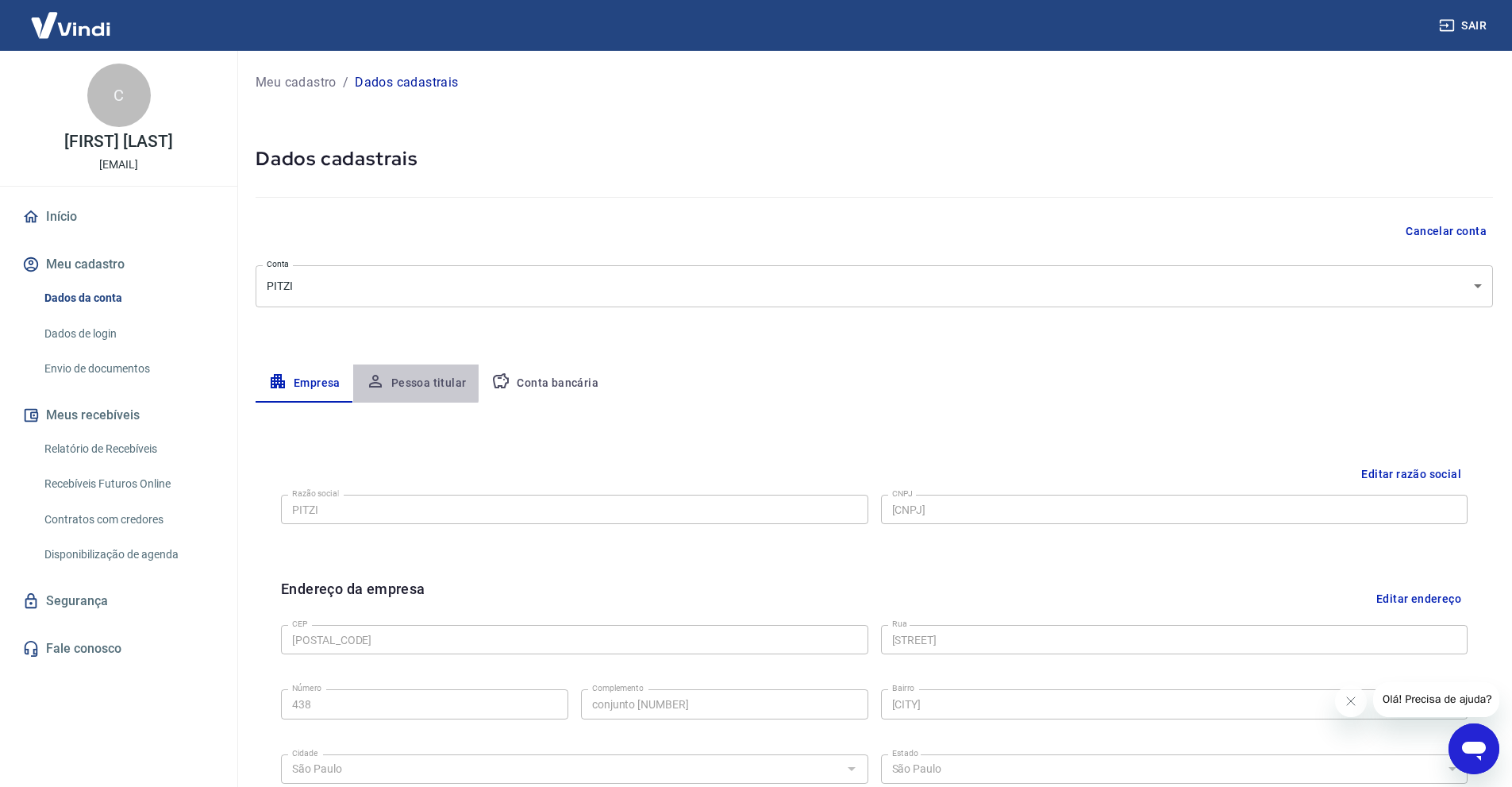 click on "Pessoa titular" at bounding box center [416, 384] 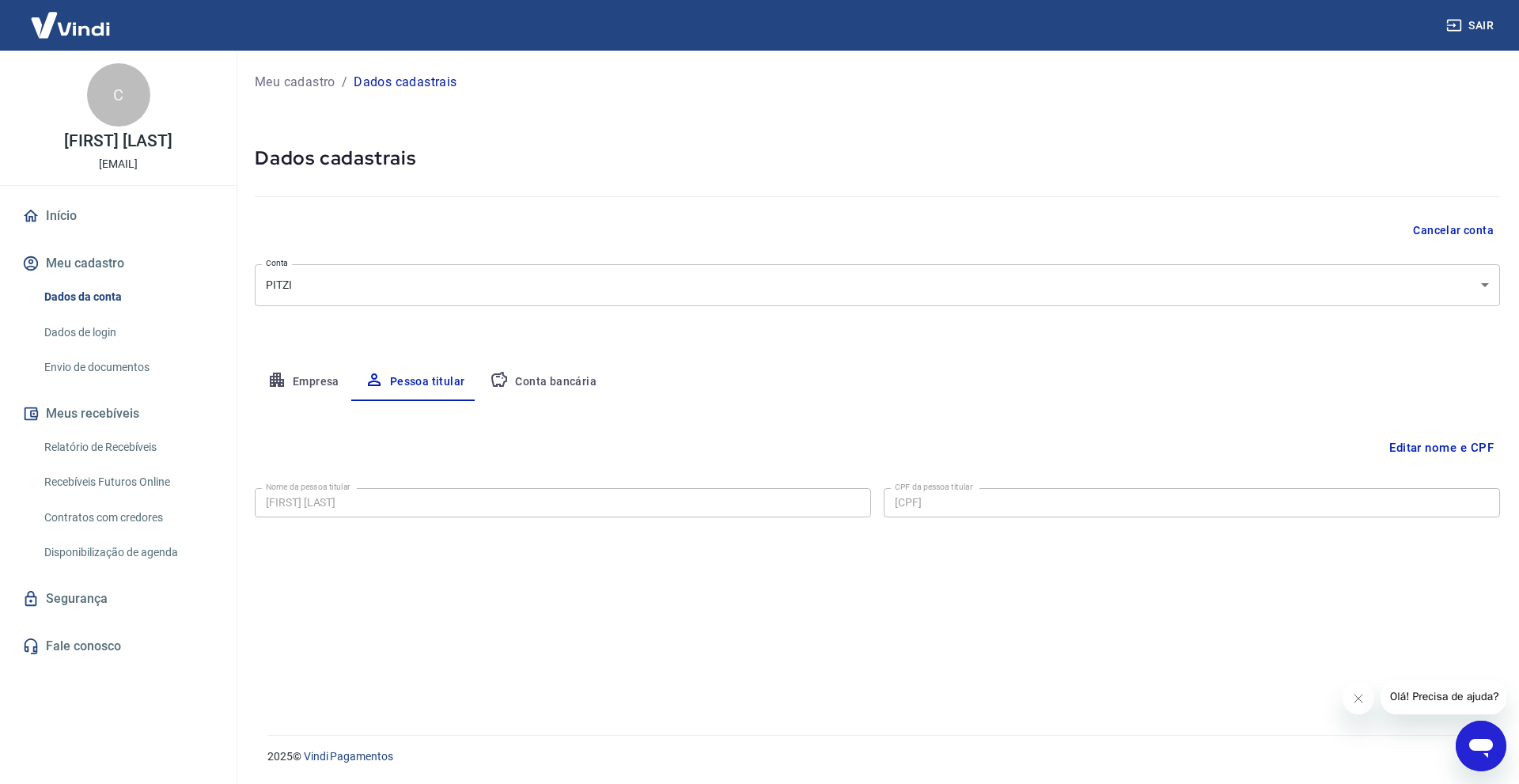 click on "Editar nome e CPF" at bounding box center (1441, 448) 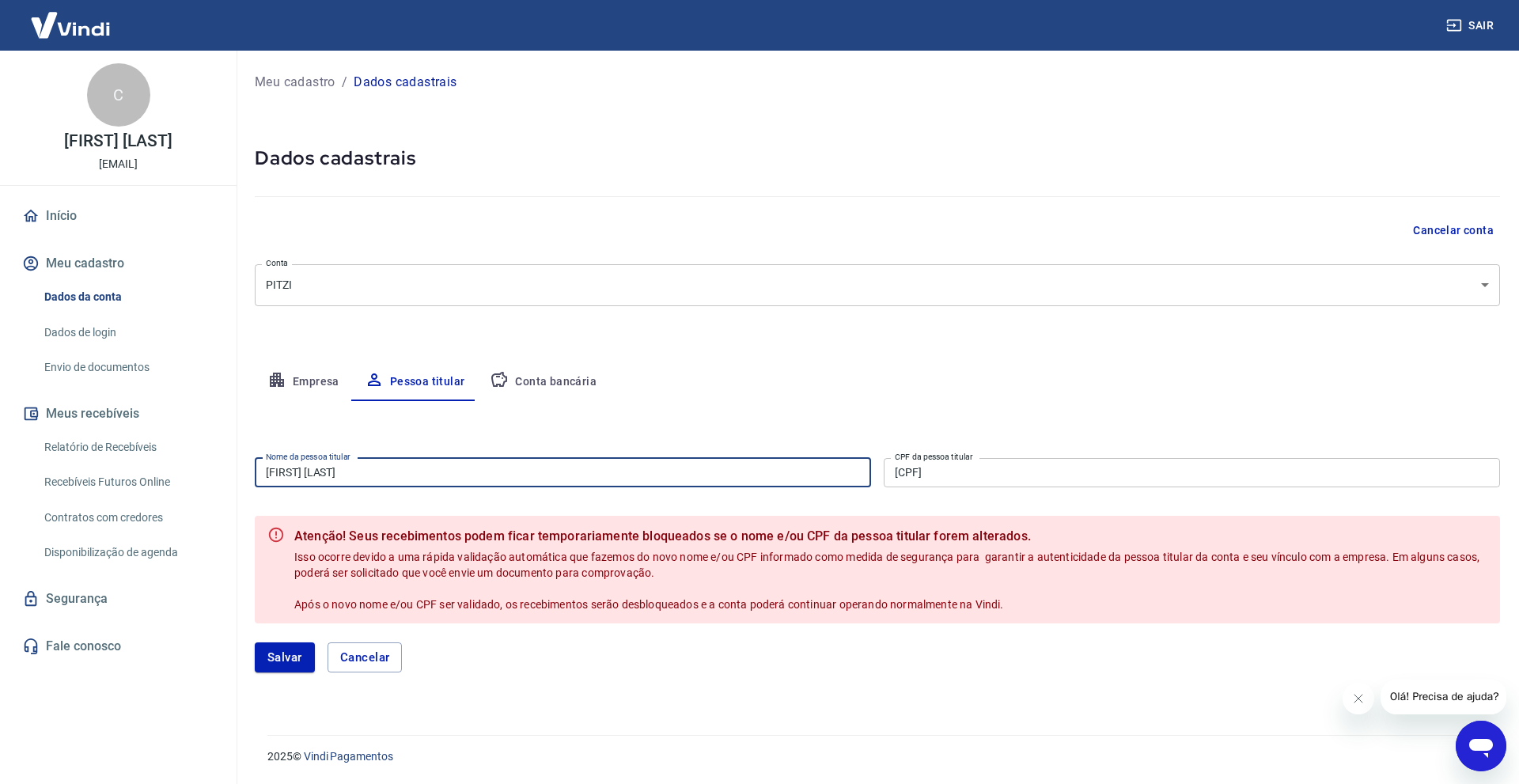 drag, startPoint x: 371, startPoint y: 475, endPoint x: 5, endPoint y: 486, distance: 366.1653 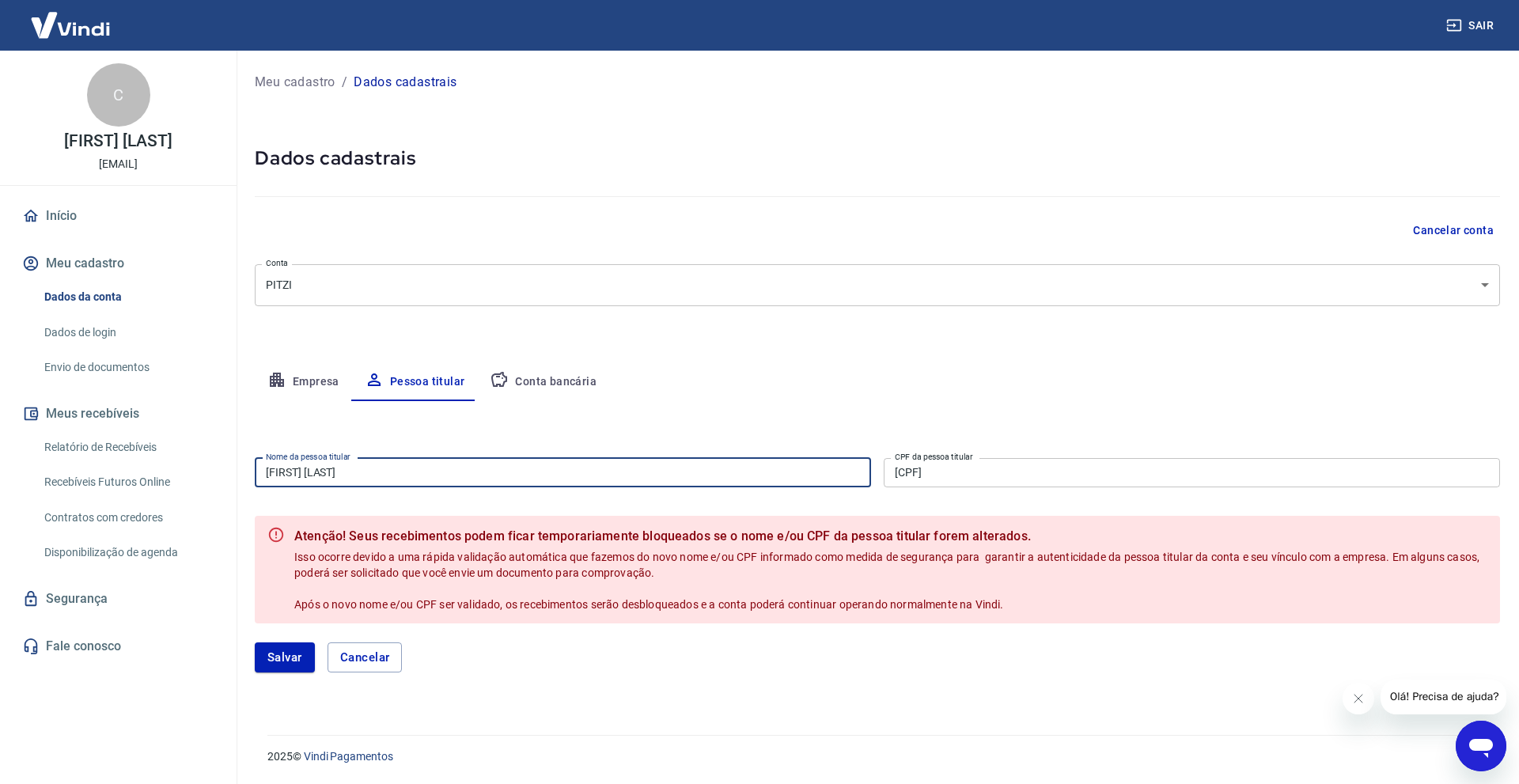 type on "[FIRST] [LAST]" 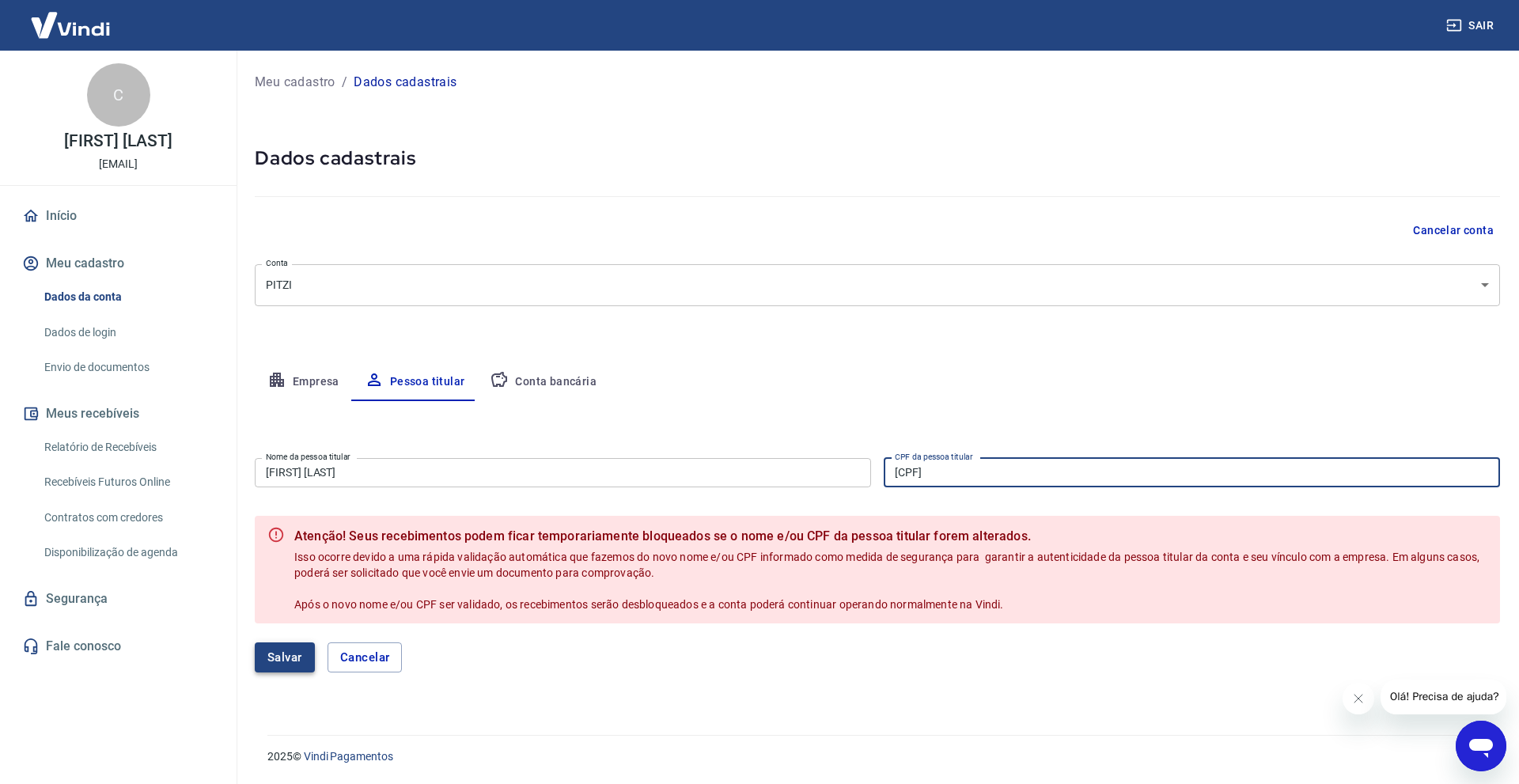 click on "Salvar" at bounding box center [285, 657] 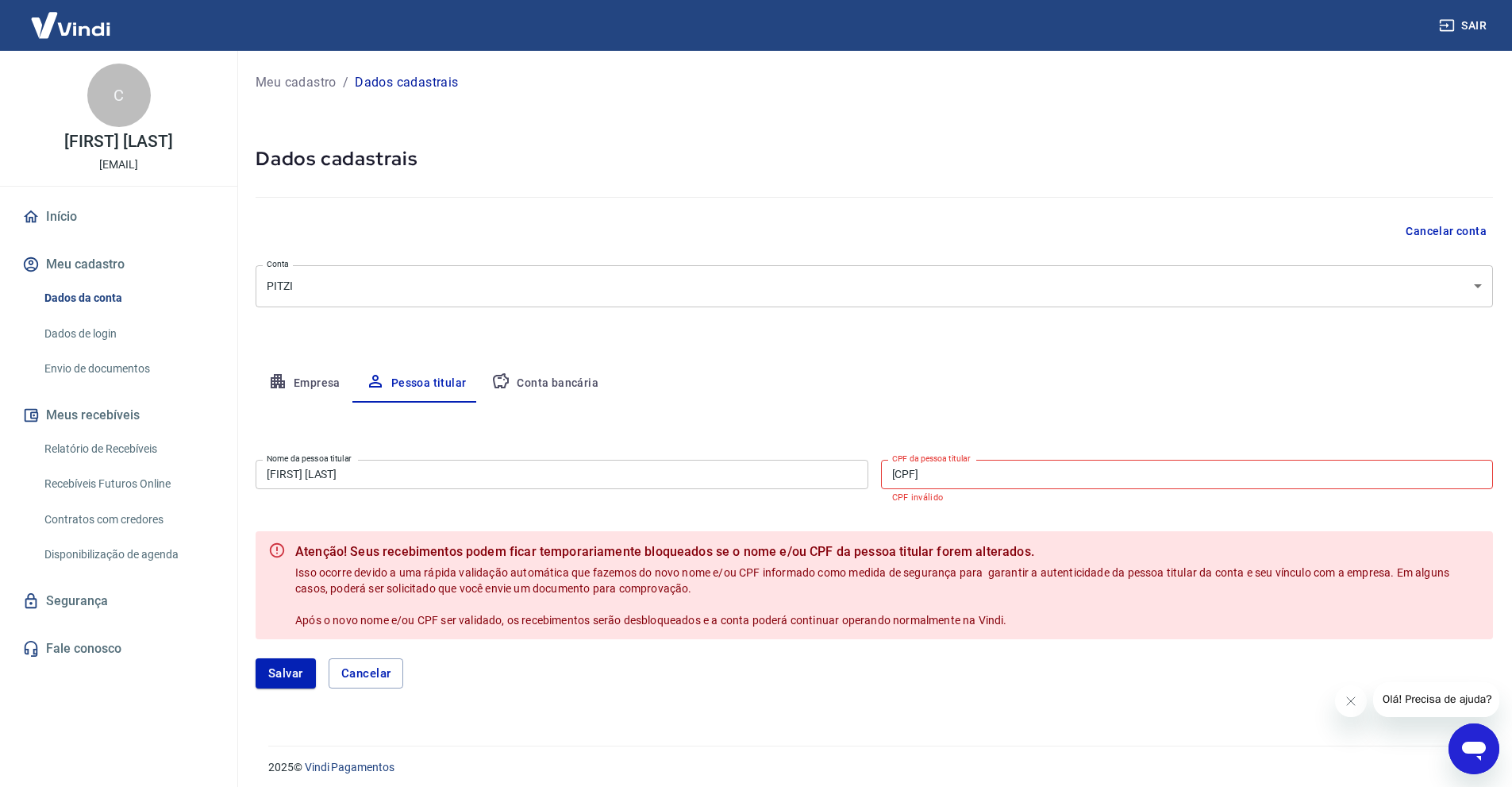 click on "[CPF]" at bounding box center [1187, 474] 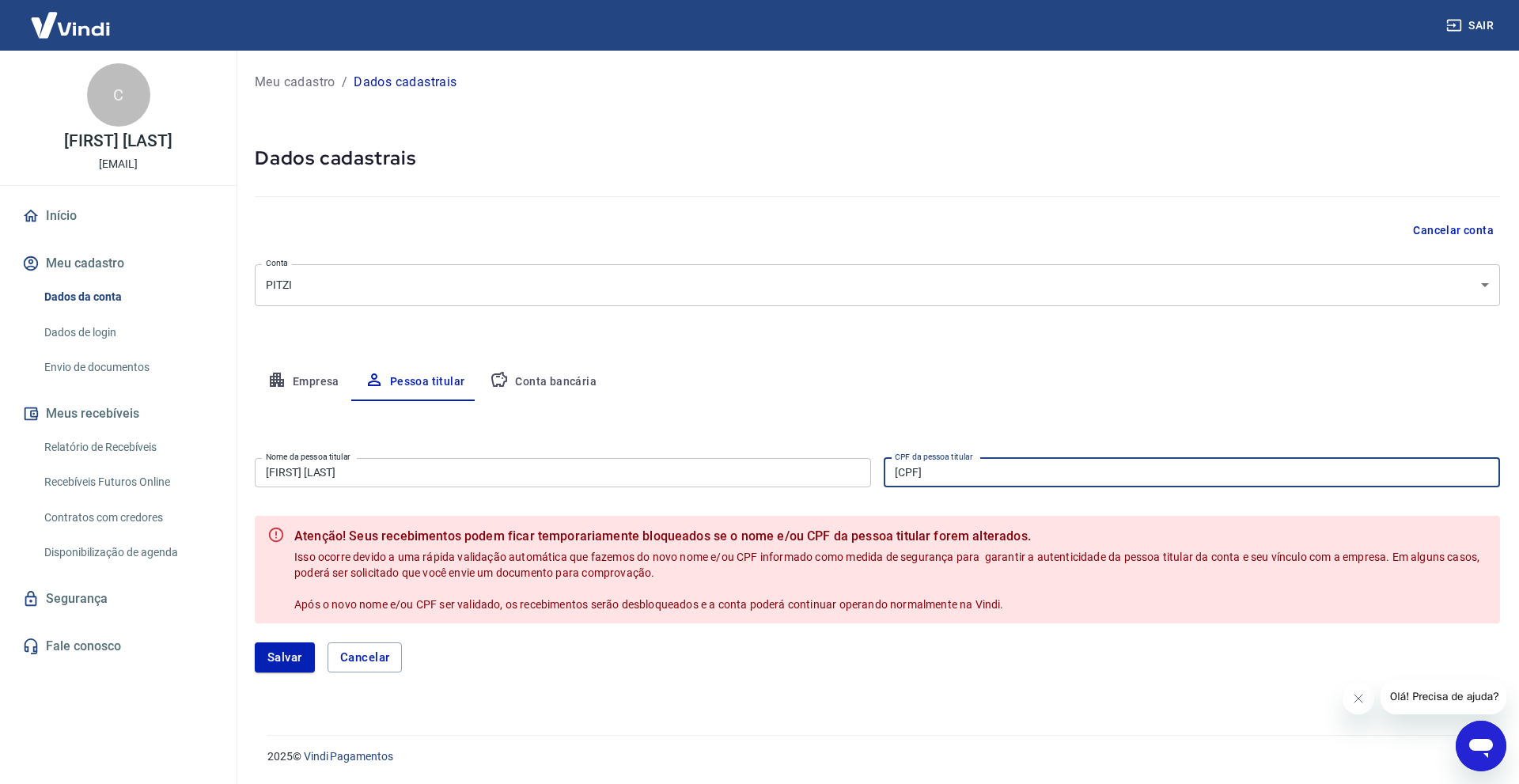 type on "[CPF]" 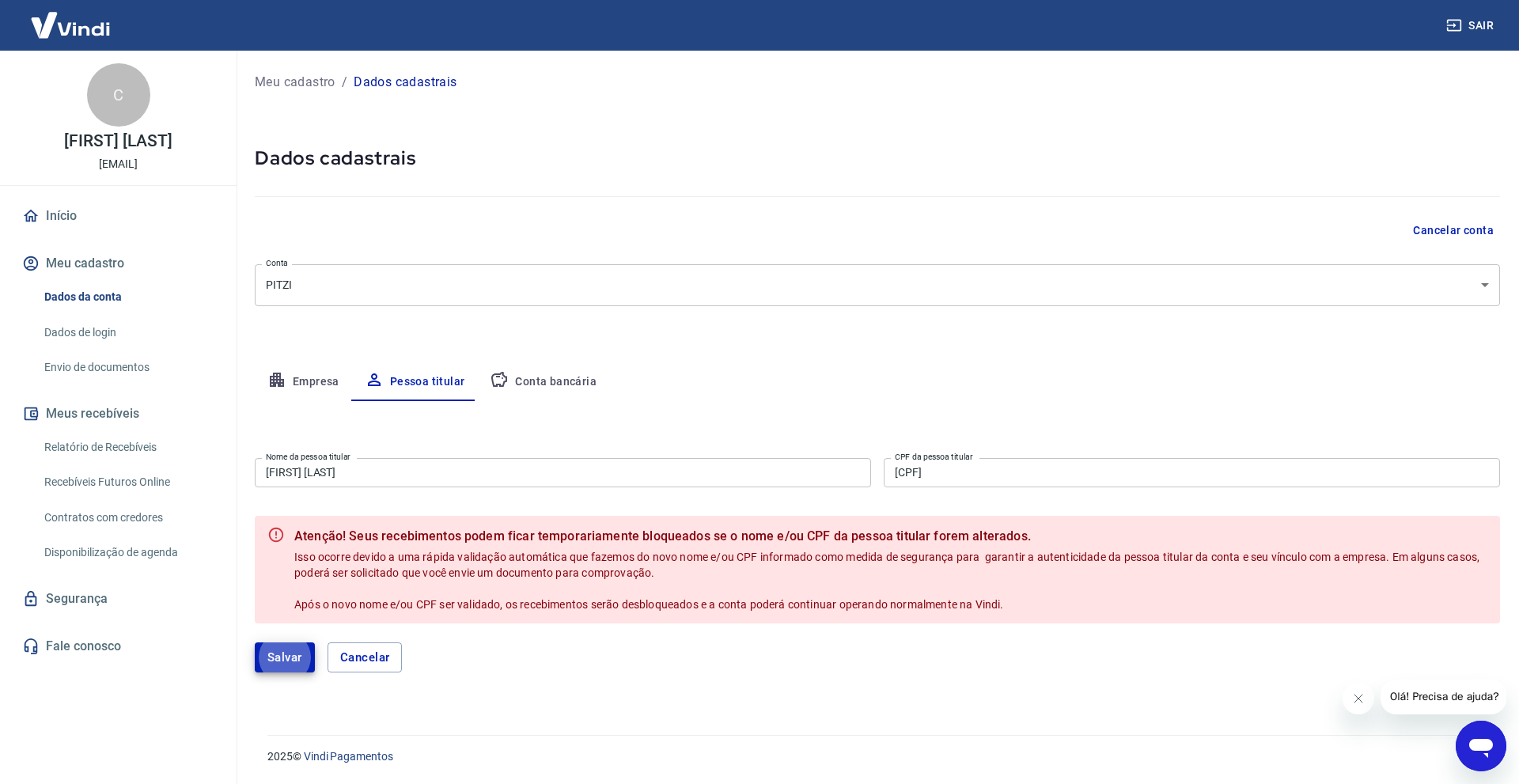 type 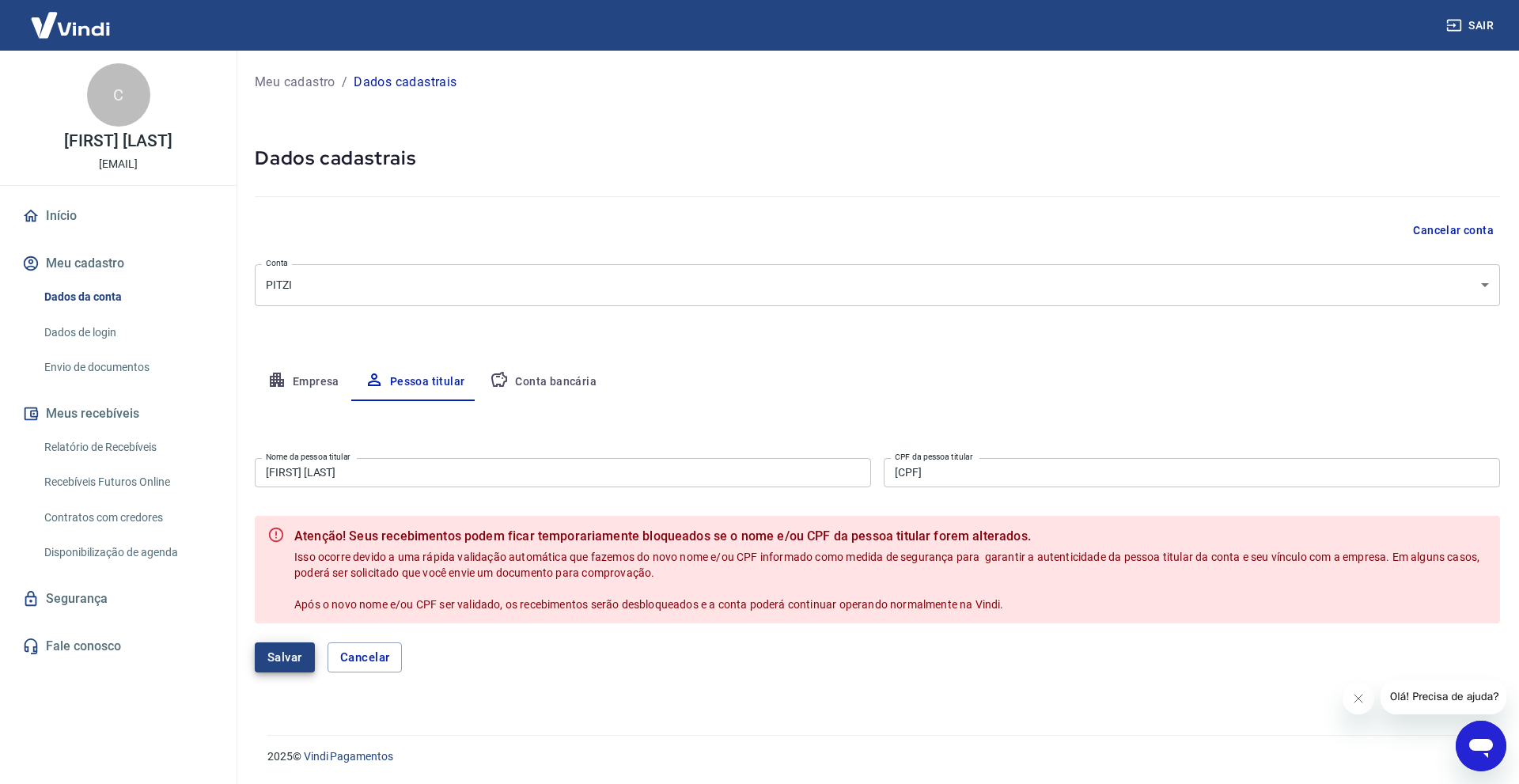 click on "Salvar" at bounding box center [285, 657] 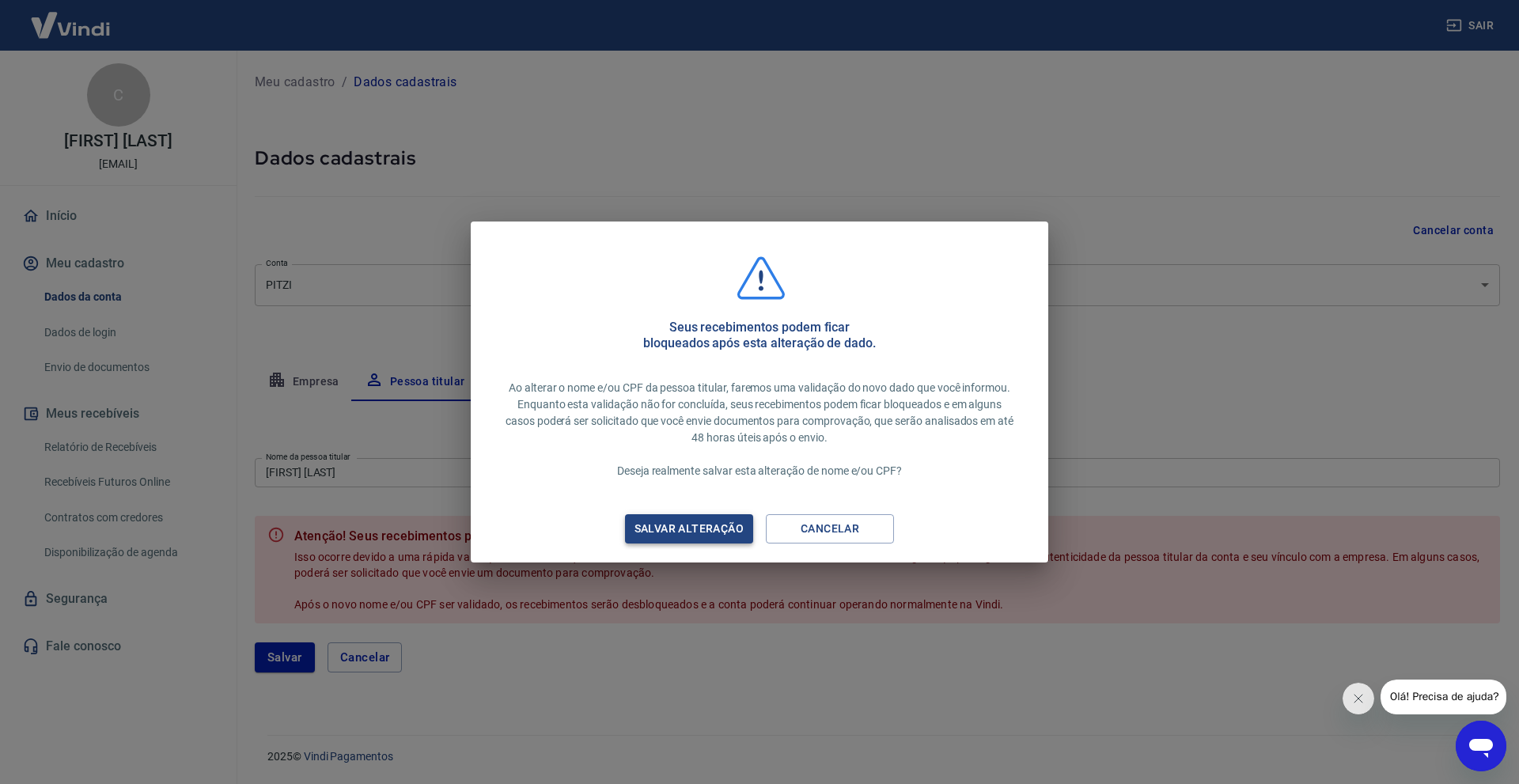 click on "Salvar alteração" at bounding box center [689, 528] 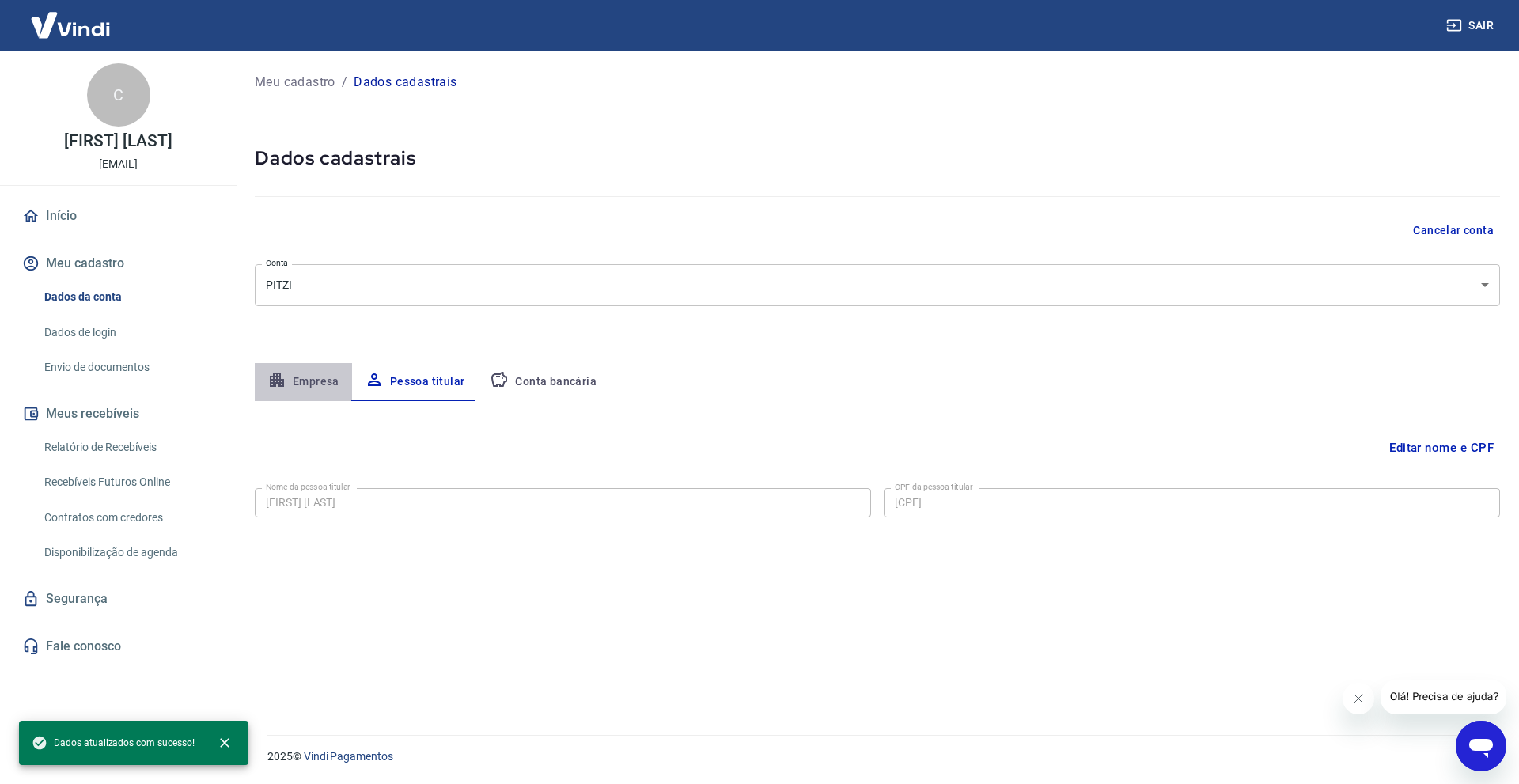 click on "Empresa" at bounding box center [303, 382] 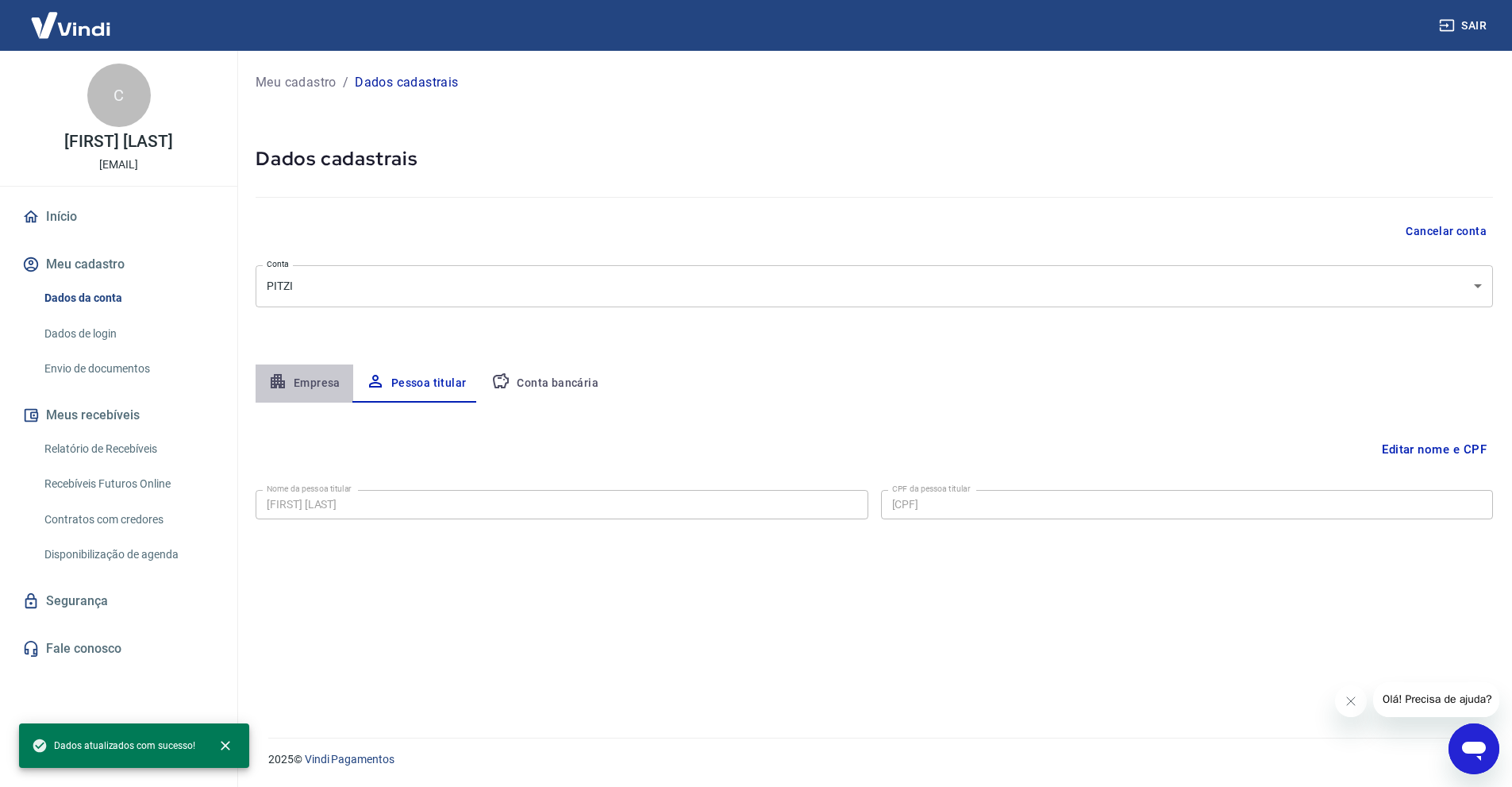 select on "SP" 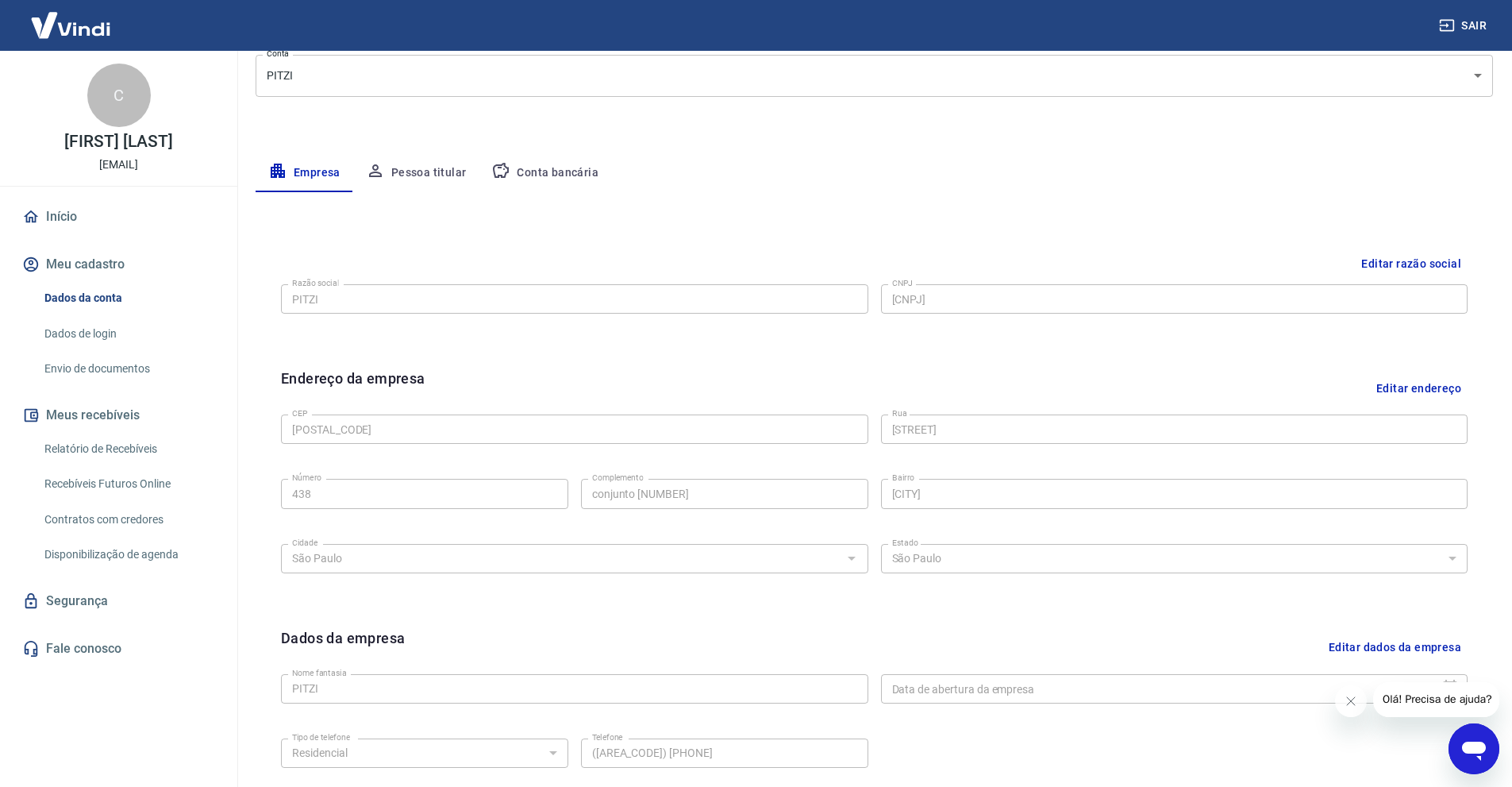 scroll, scrollTop: 238, scrollLeft: 0, axis: vertical 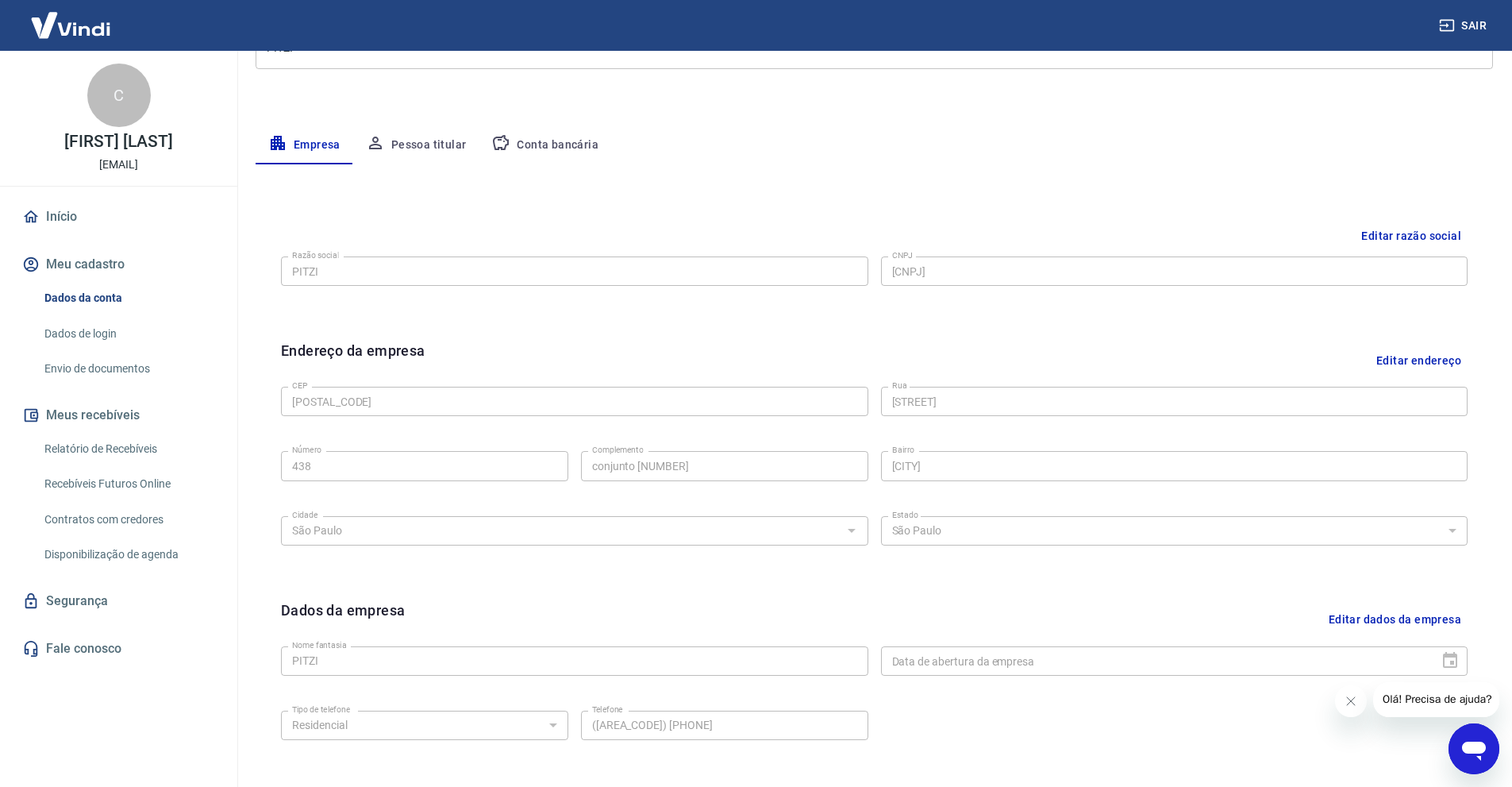 click on "Editar endereço" at bounding box center (1418, 360) 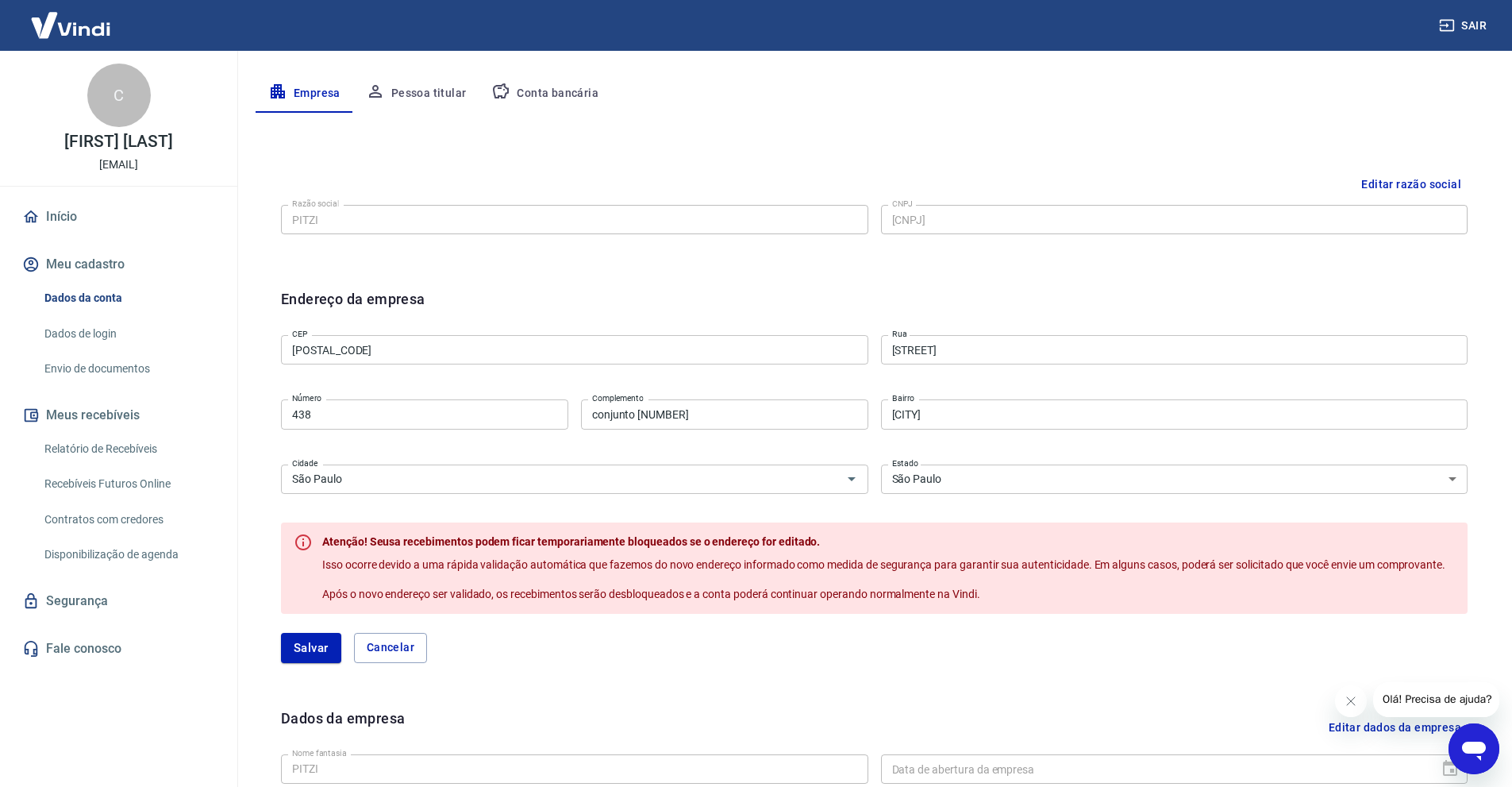 scroll, scrollTop: 318, scrollLeft: 0, axis: vertical 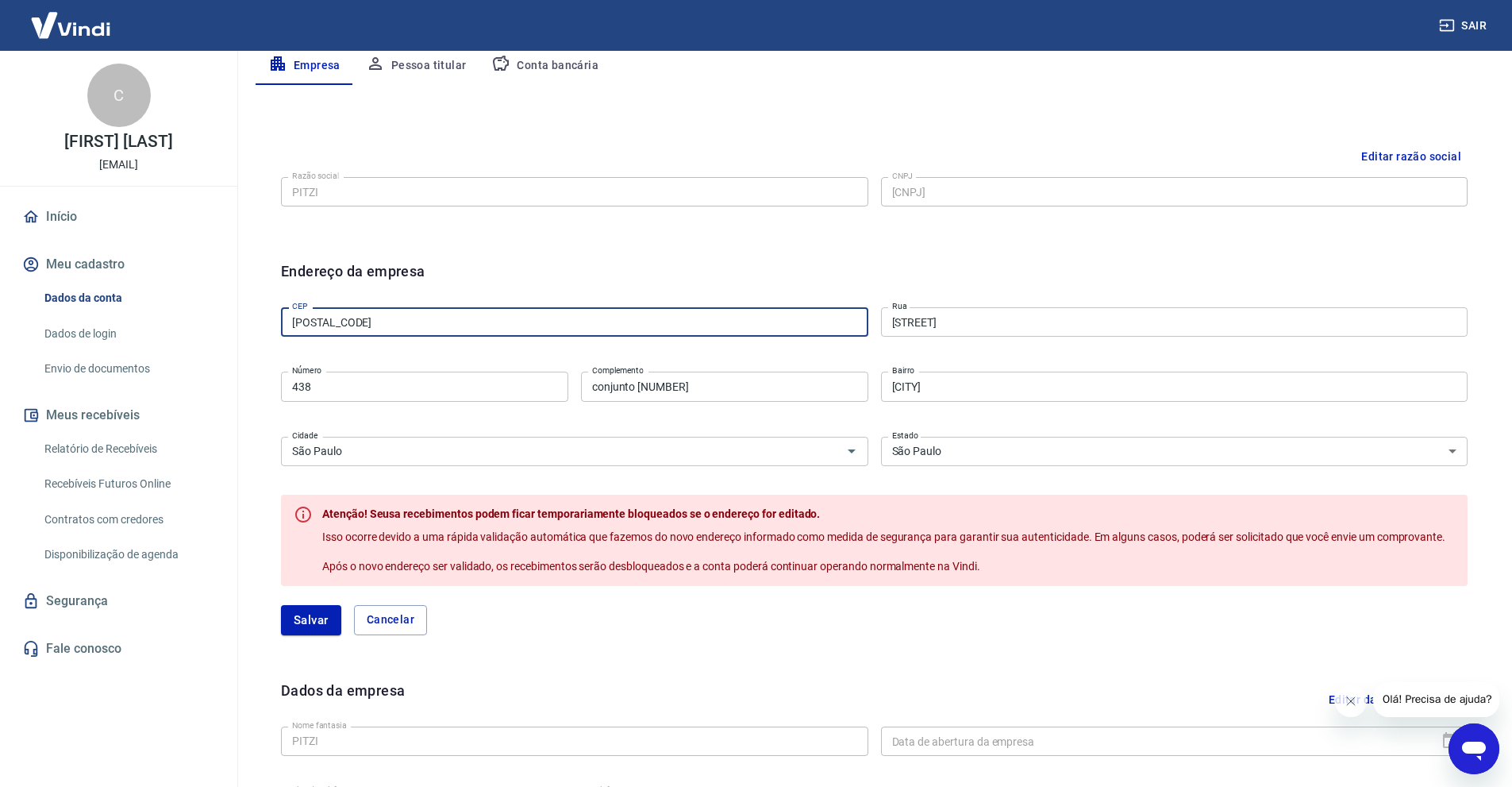 drag, startPoint x: 380, startPoint y: 324, endPoint x: 299, endPoint y: 328, distance: 81.098705 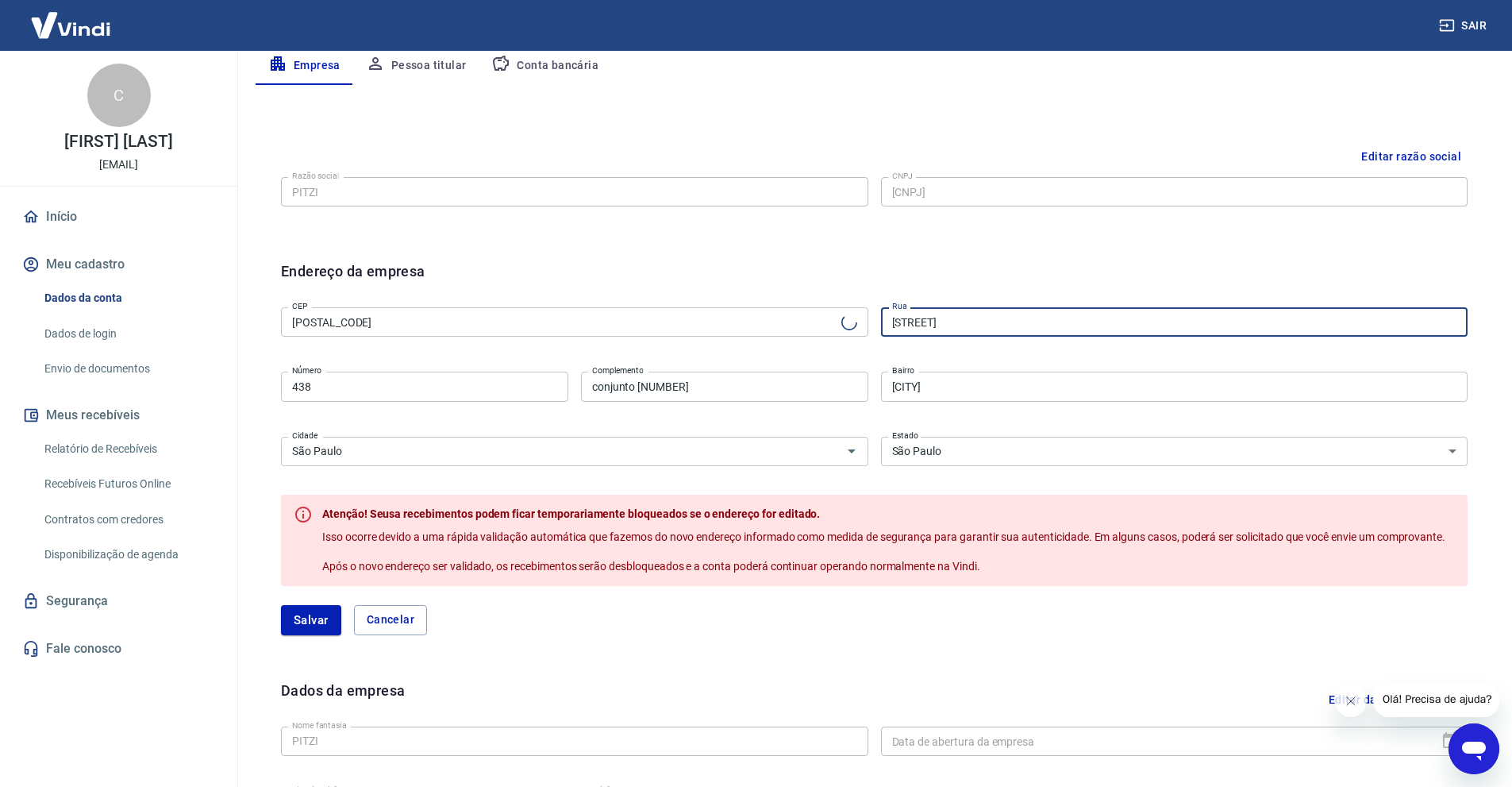 type on "[STREET]" 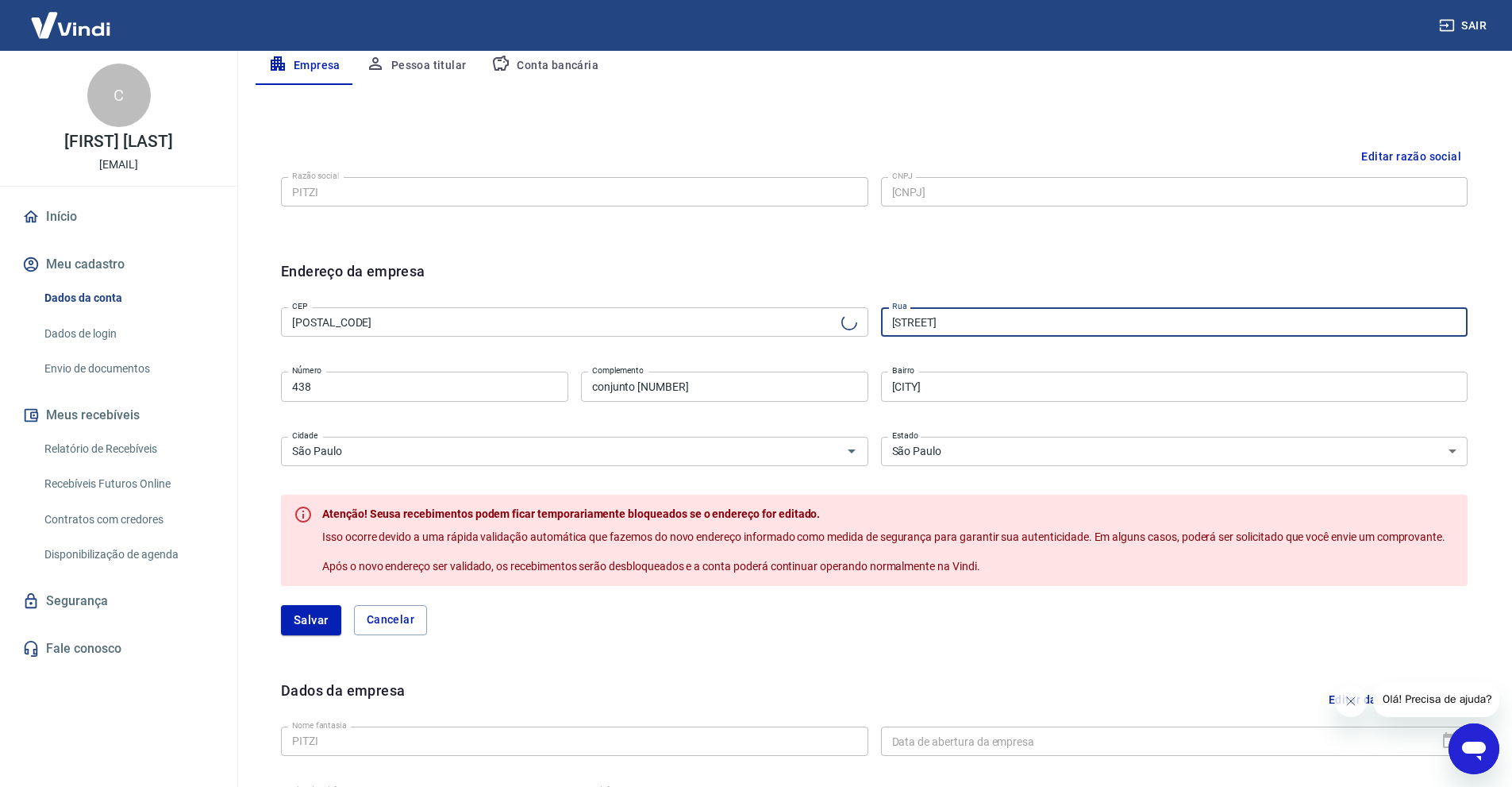 type on "Centro" 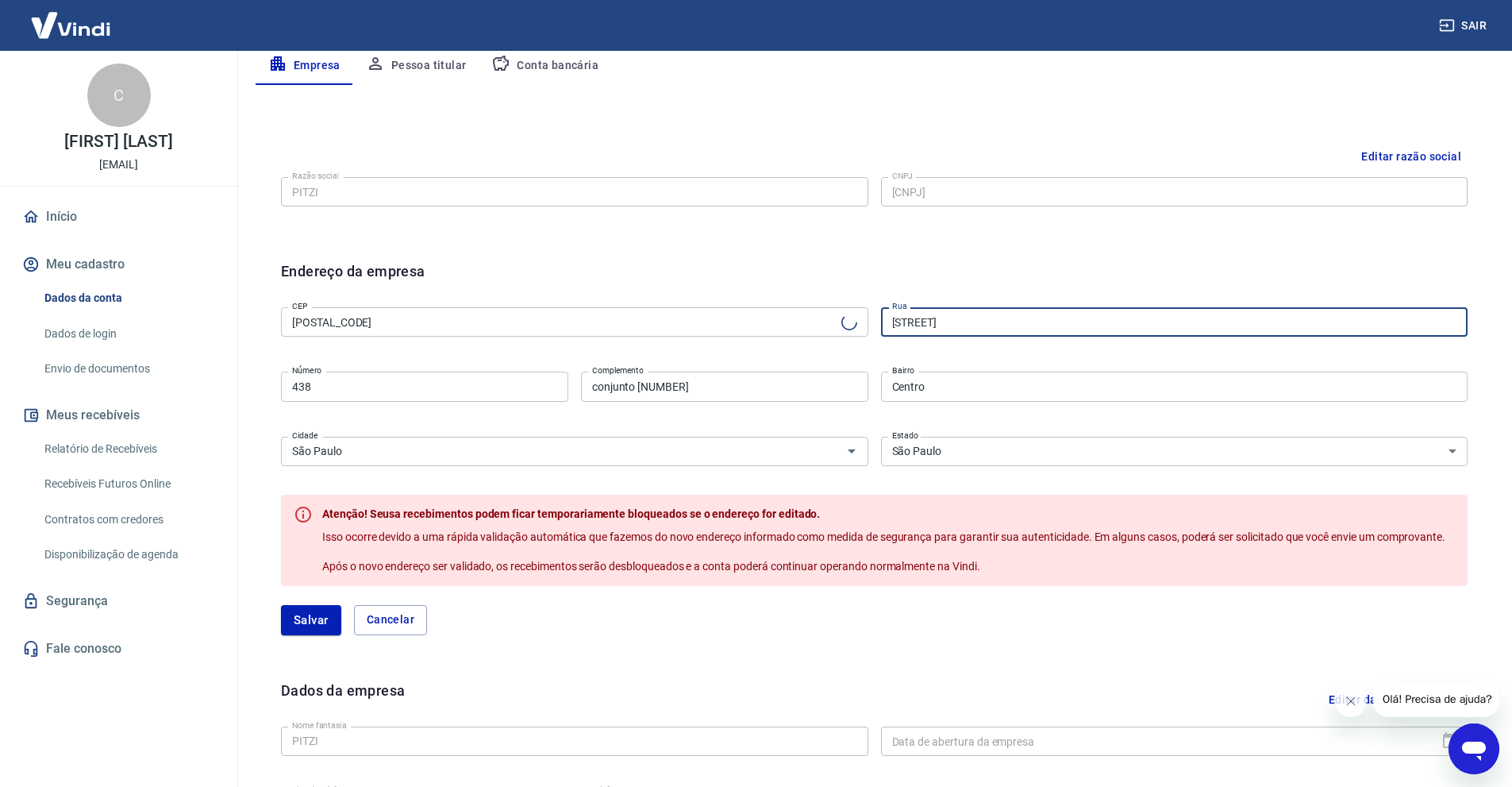 type on "Osasco" 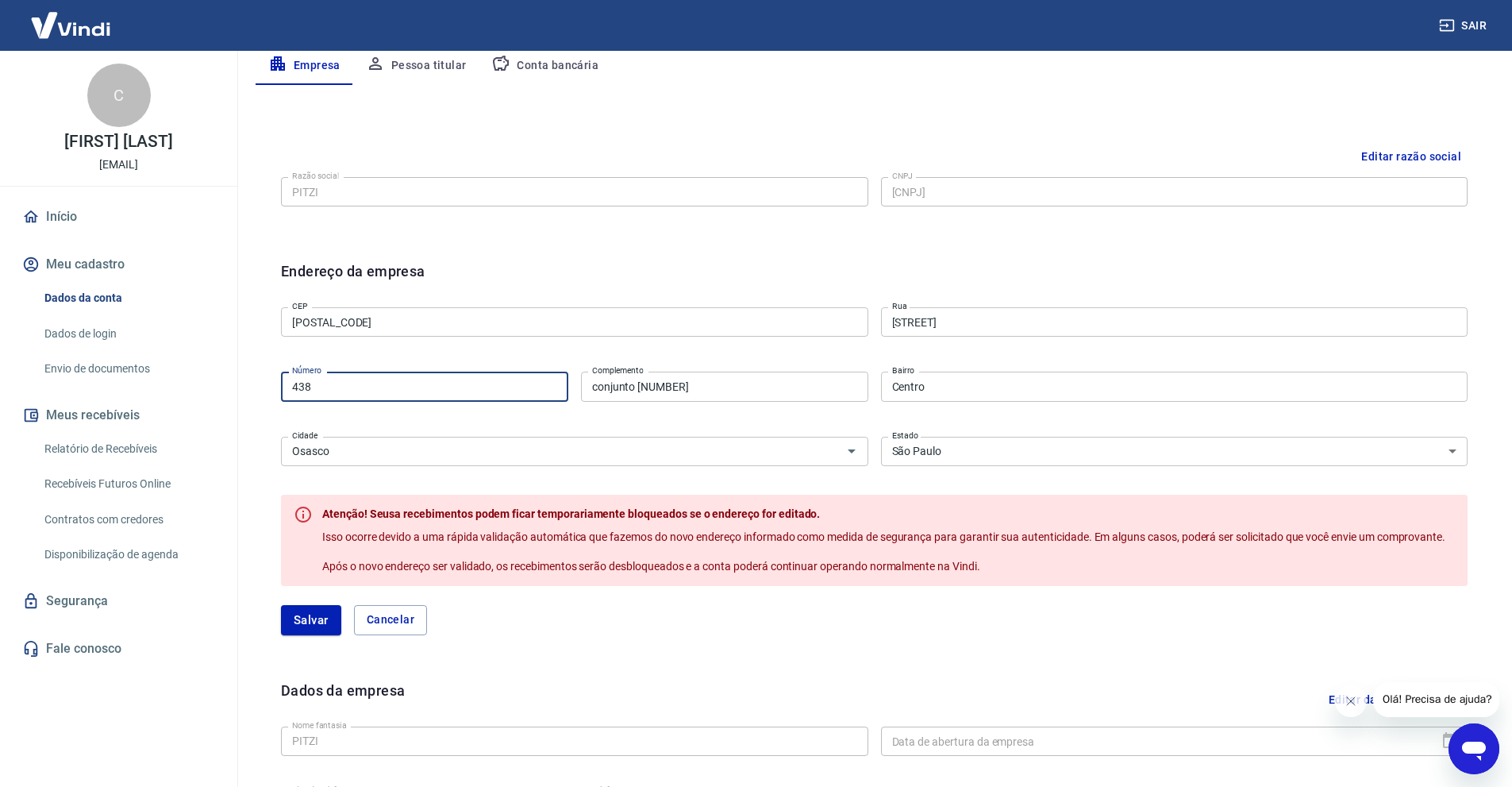 click on "438" at bounding box center (425, 386) 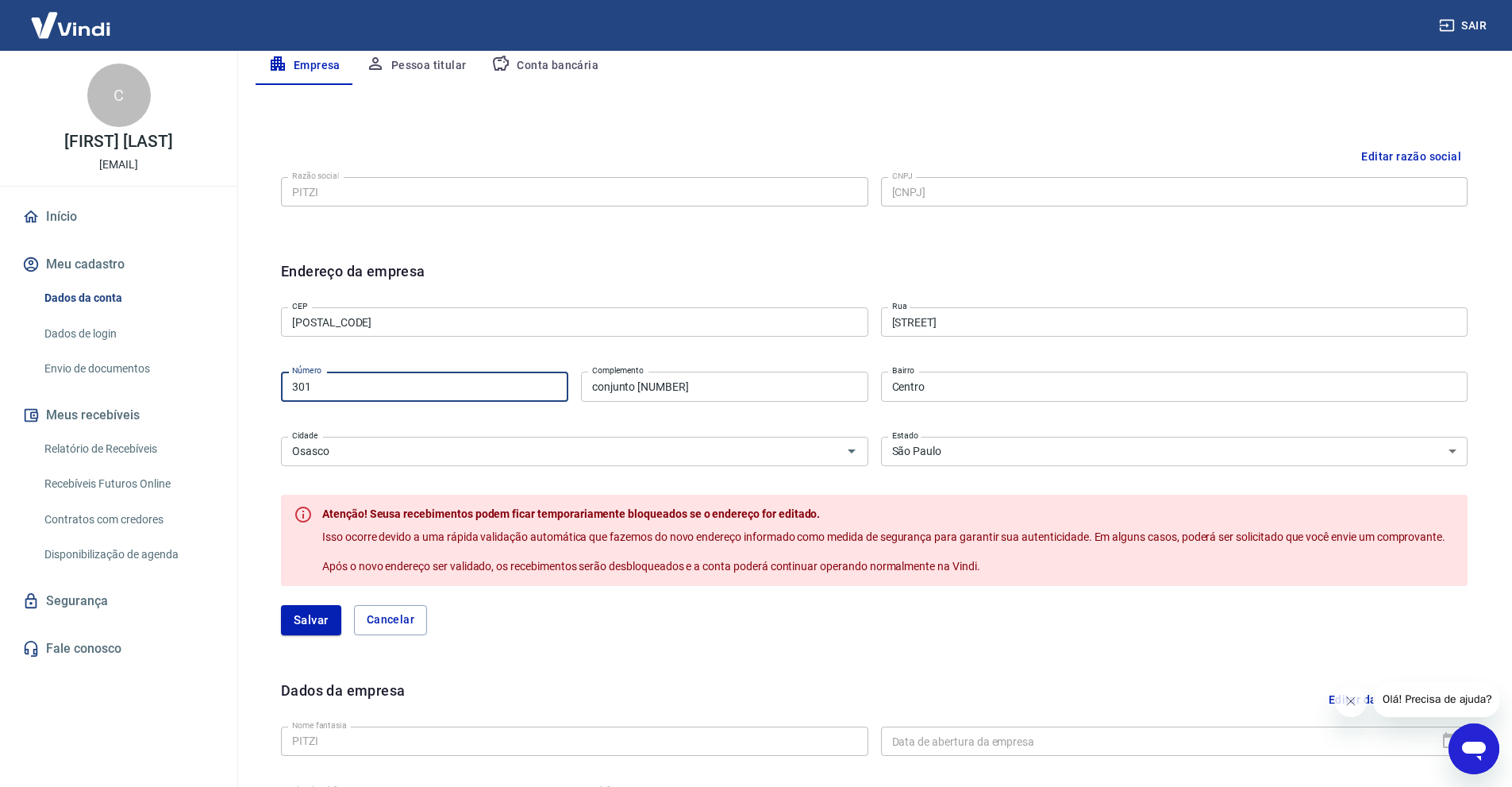 type on "301" 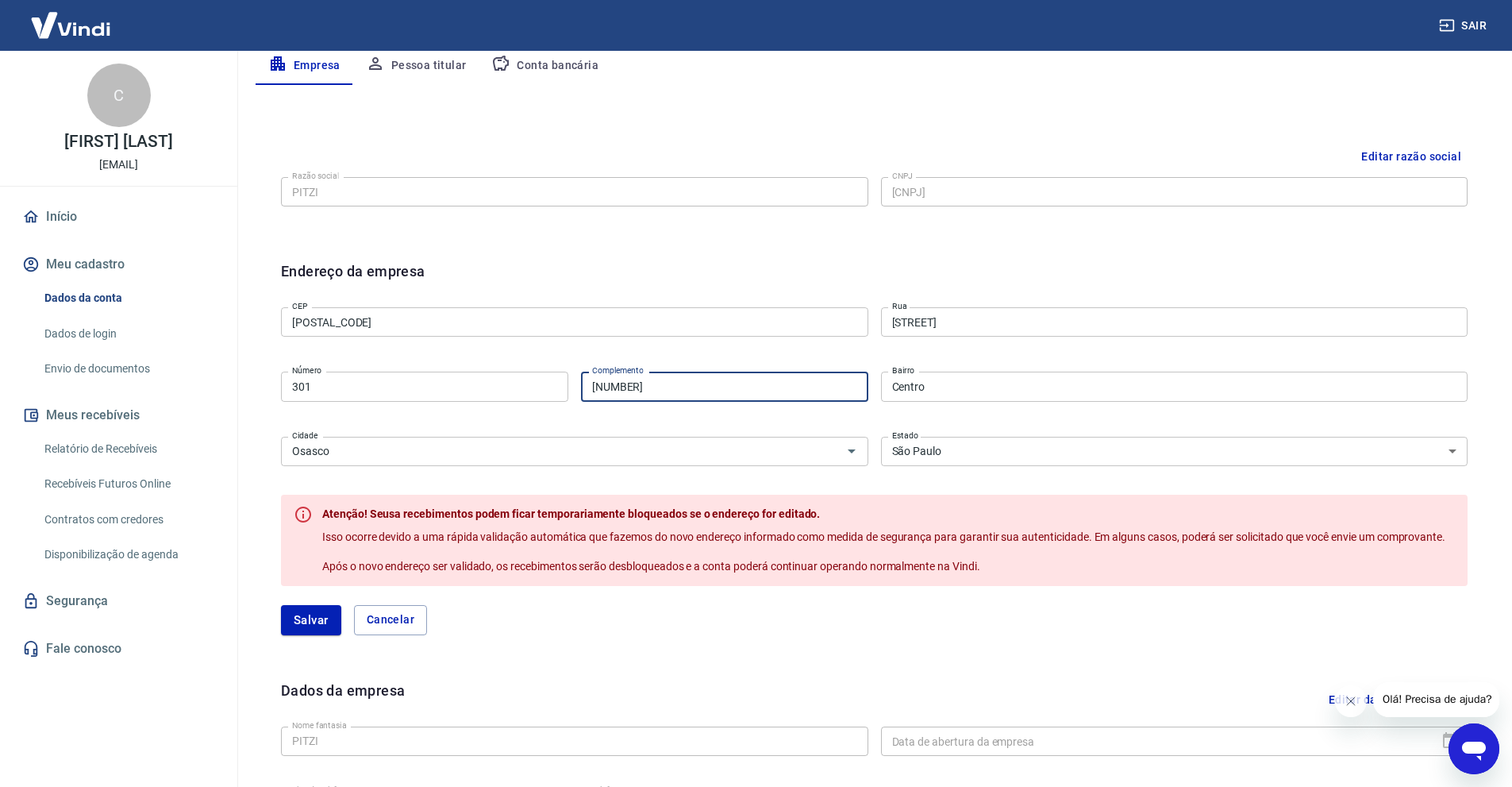 type on "[NUMBER]" 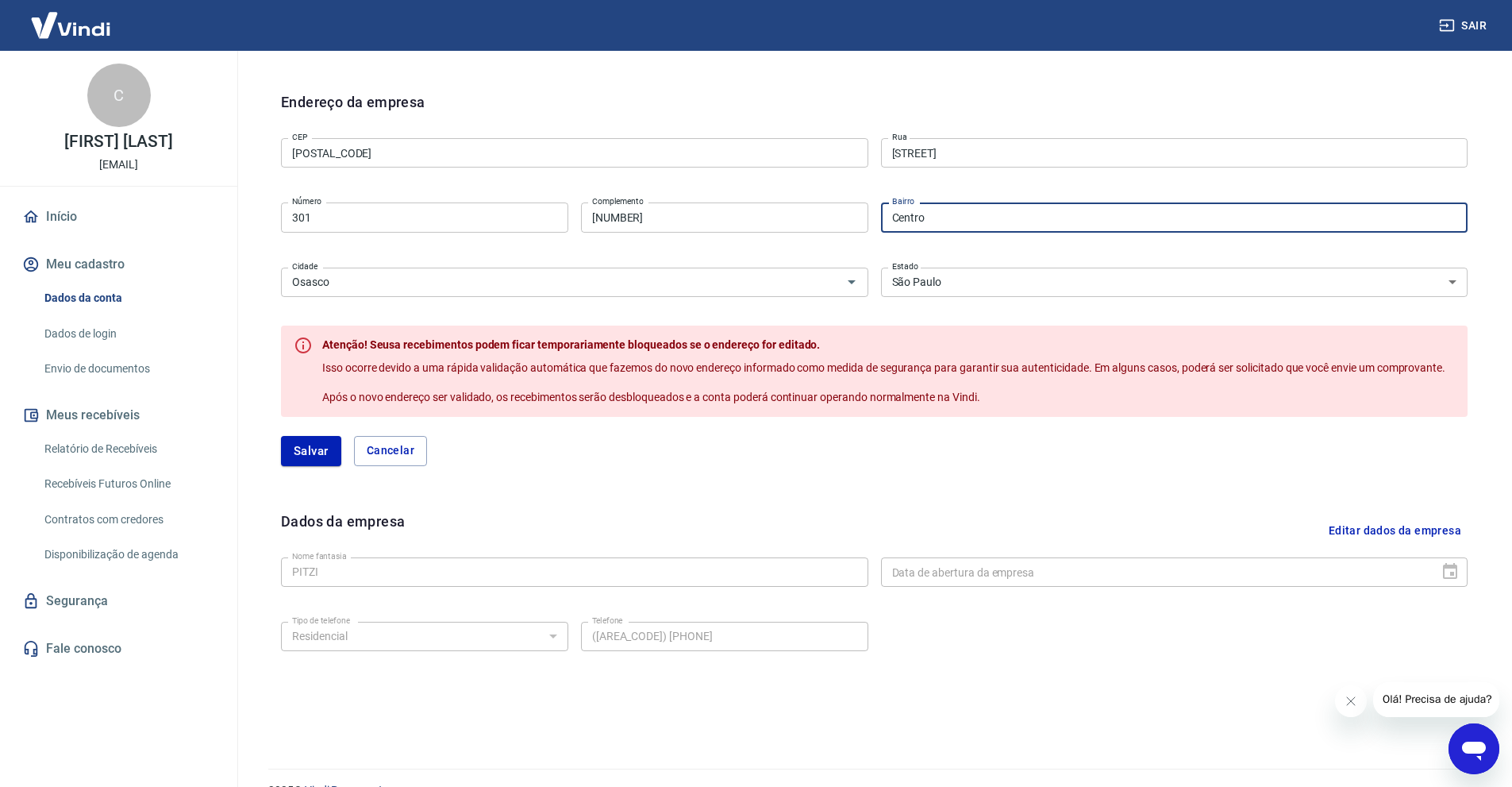 scroll, scrollTop: 518, scrollLeft: 0, axis: vertical 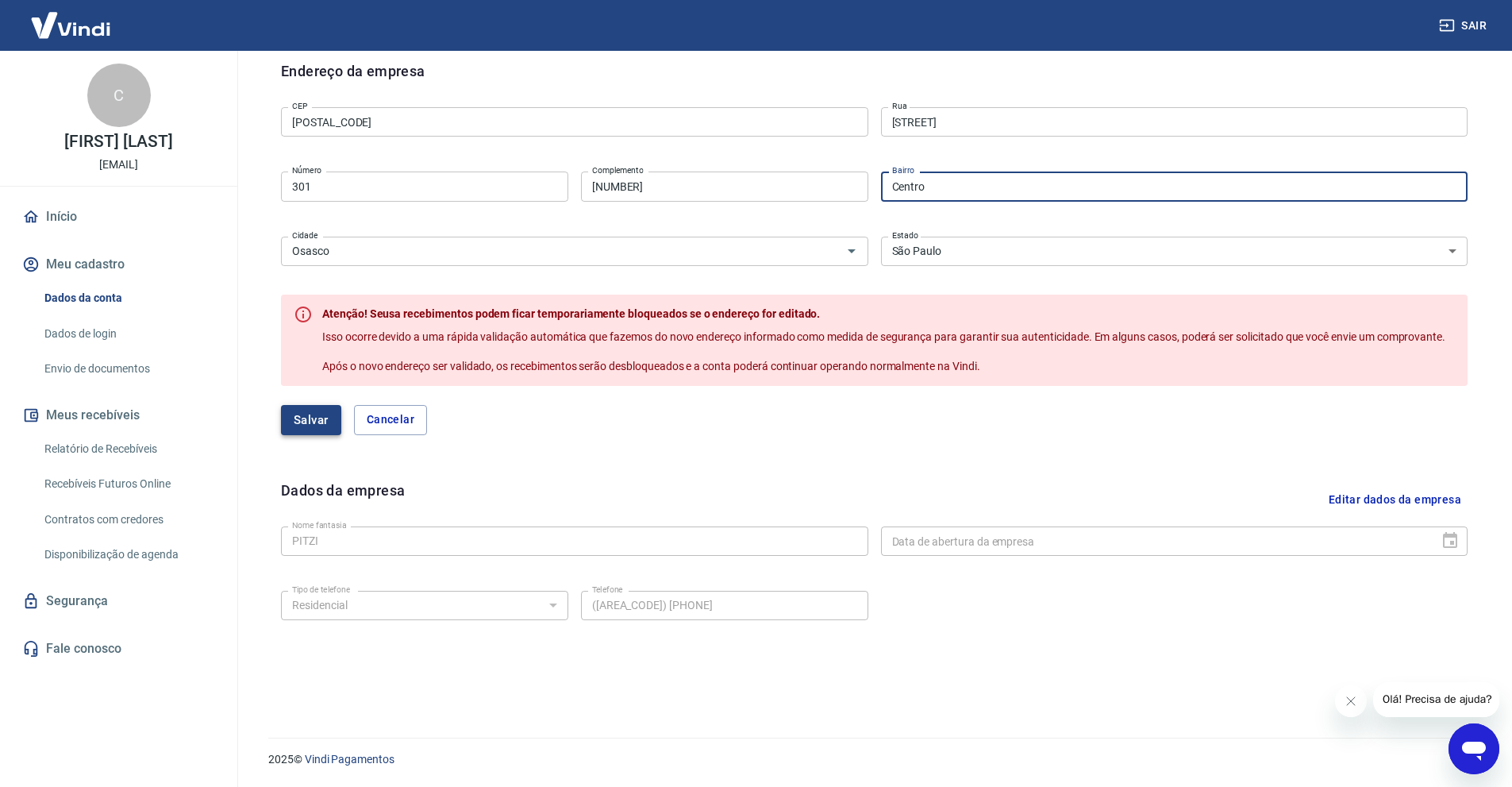 click on "Salvar" at bounding box center [311, 420] 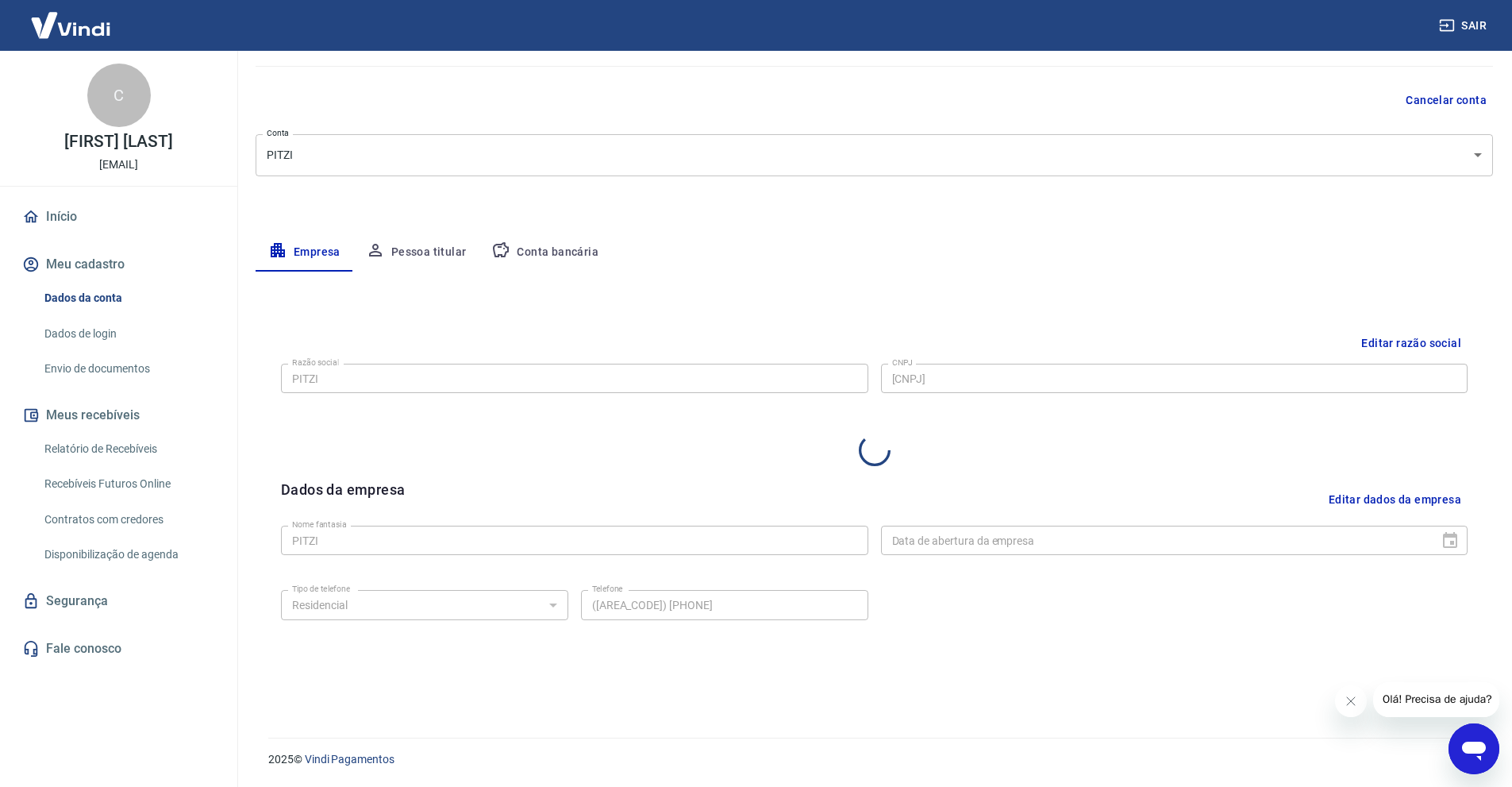 select on "SP" 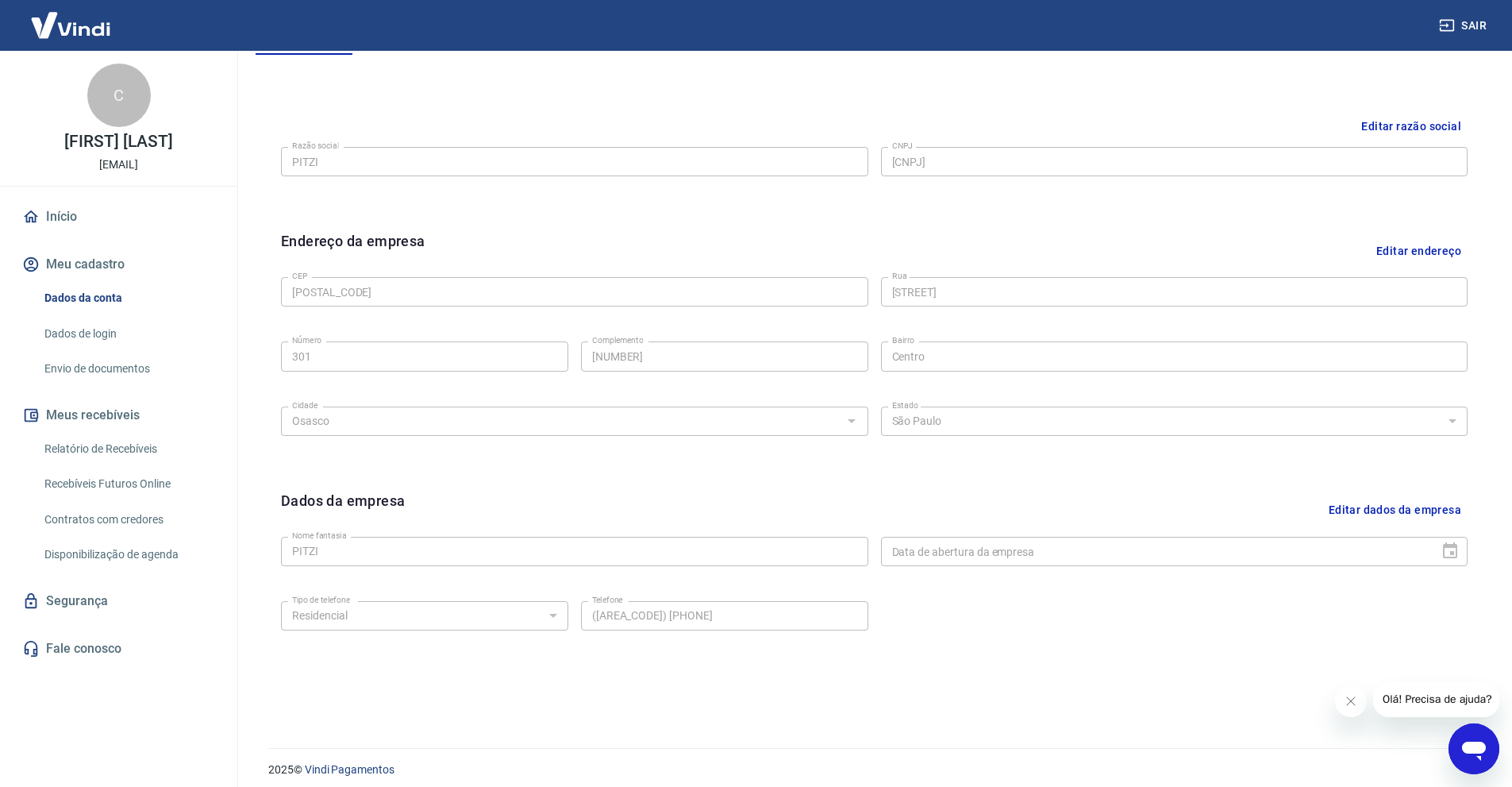 scroll, scrollTop: 279, scrollLeft: 0, axis: vertical 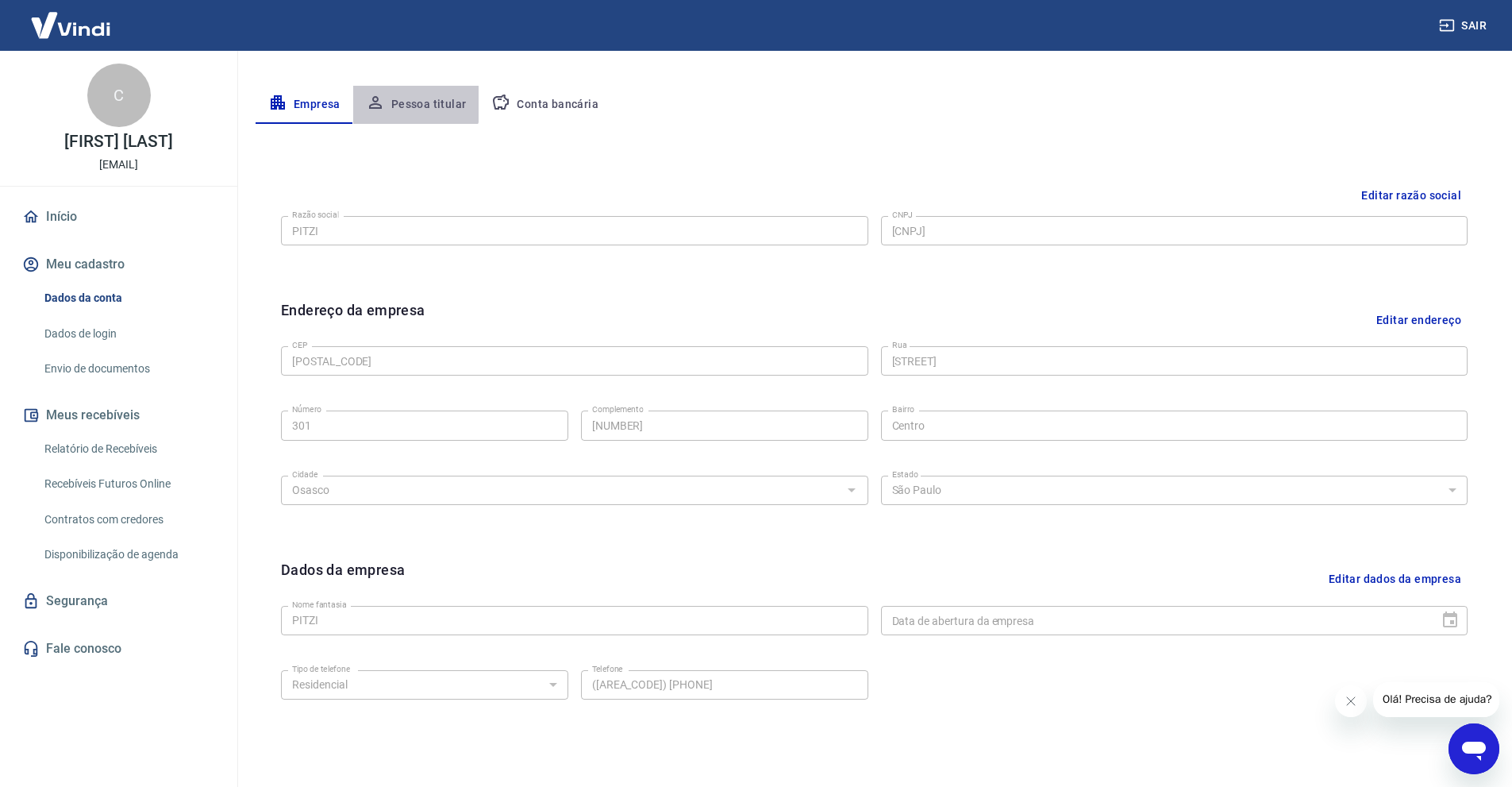 click on "Pessoa titular" at bounding box center [416, 105] 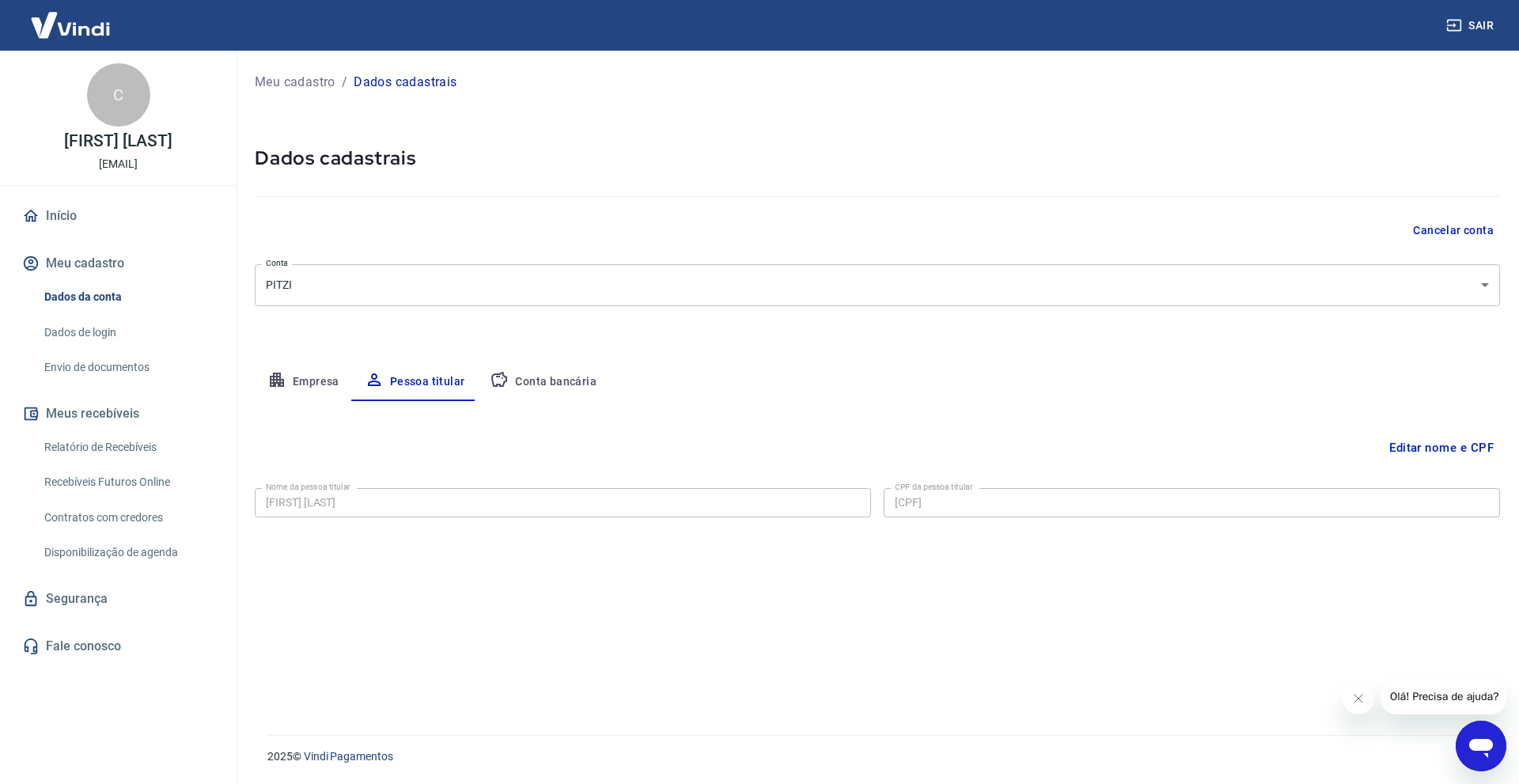 click on "Conta bancária" at bounding box center [543, 382] 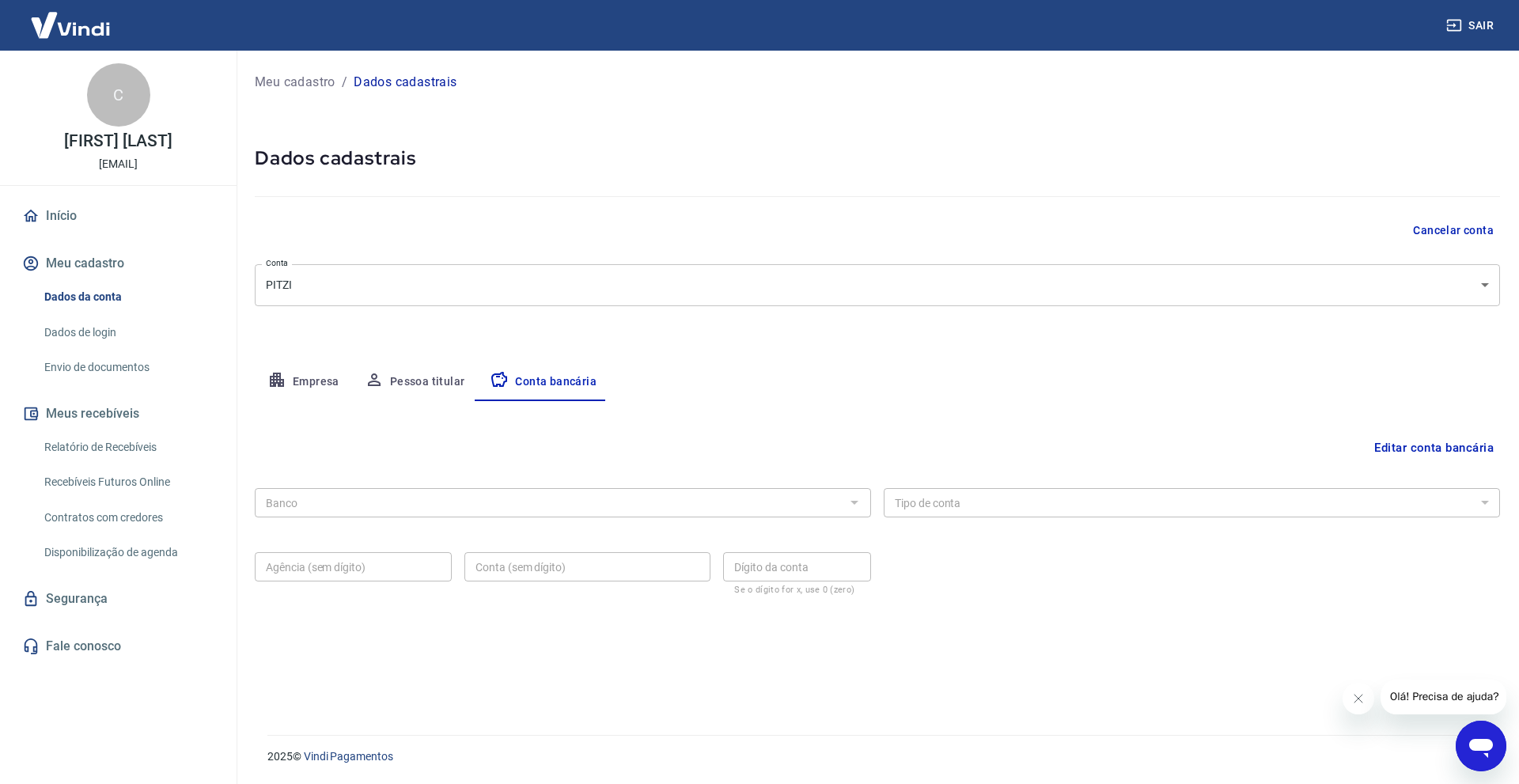 click on "Empresa" at bounding box center (303, 382) 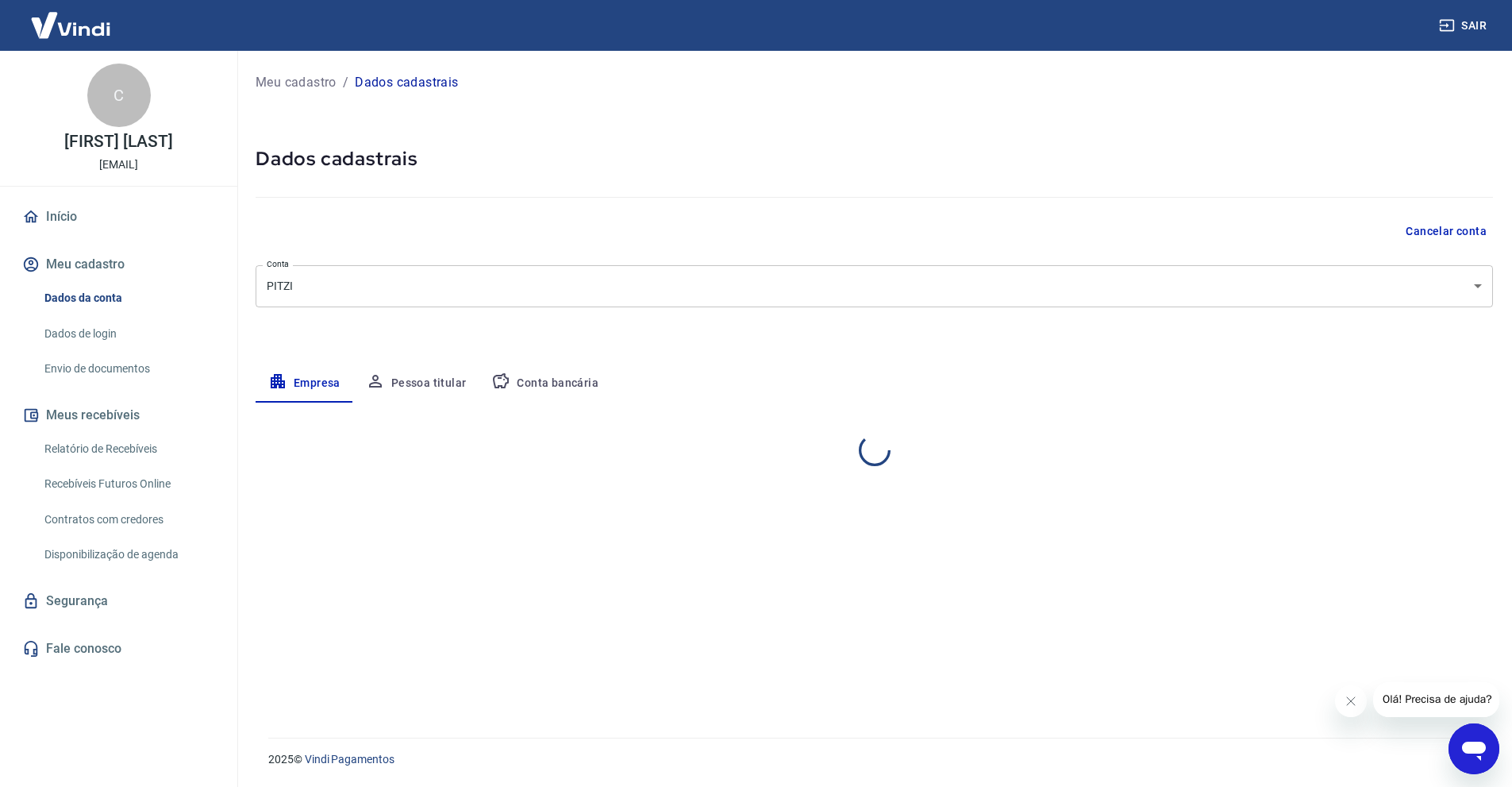 select on "SP" 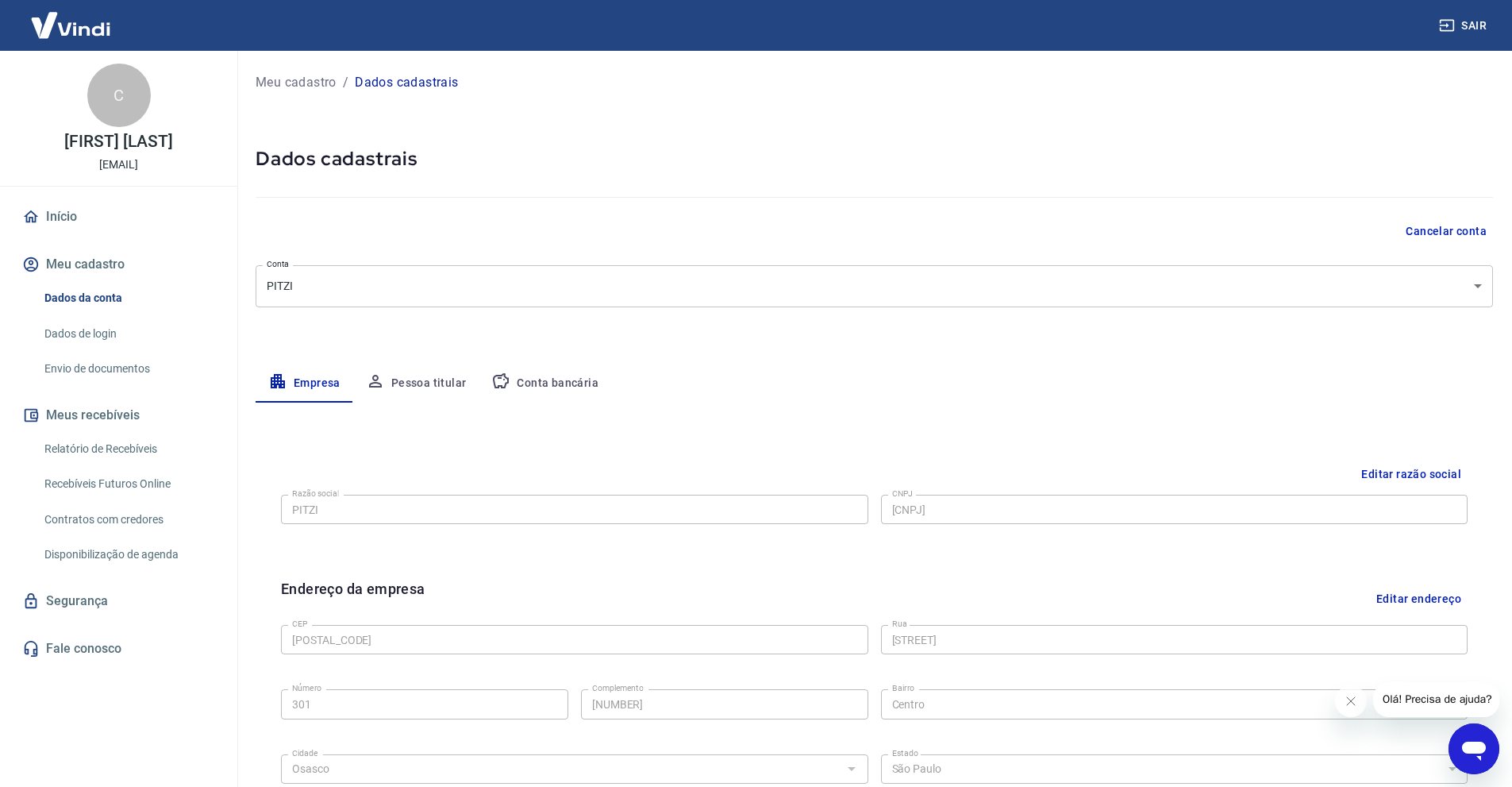 click on "Dados de login" at bounding box center (128, 334) 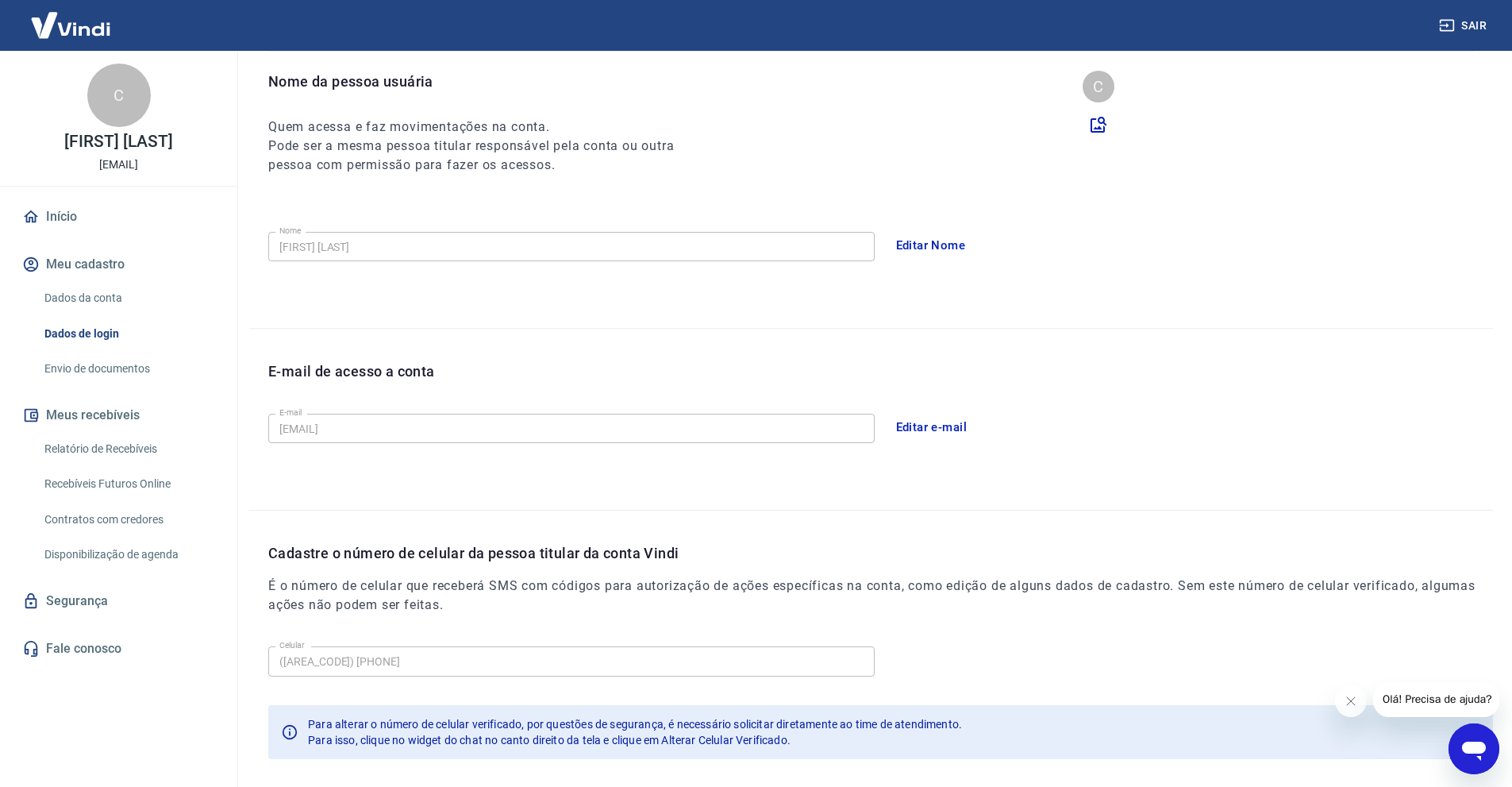 scroll, scrollTop: 151, scrollLeft: 0, axis: vertical 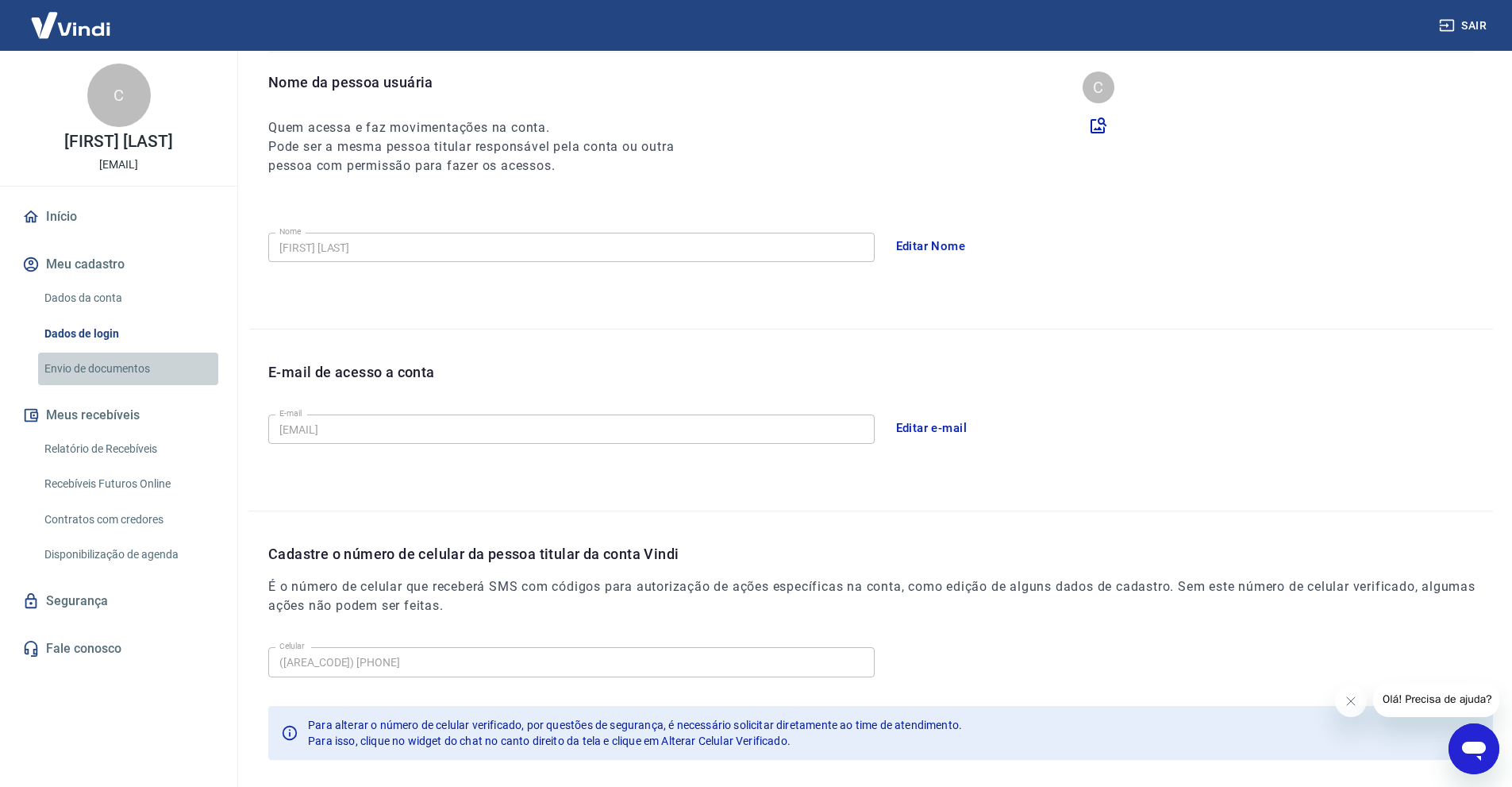 click on "Envio de documentos" at bounding box center (128, 368) 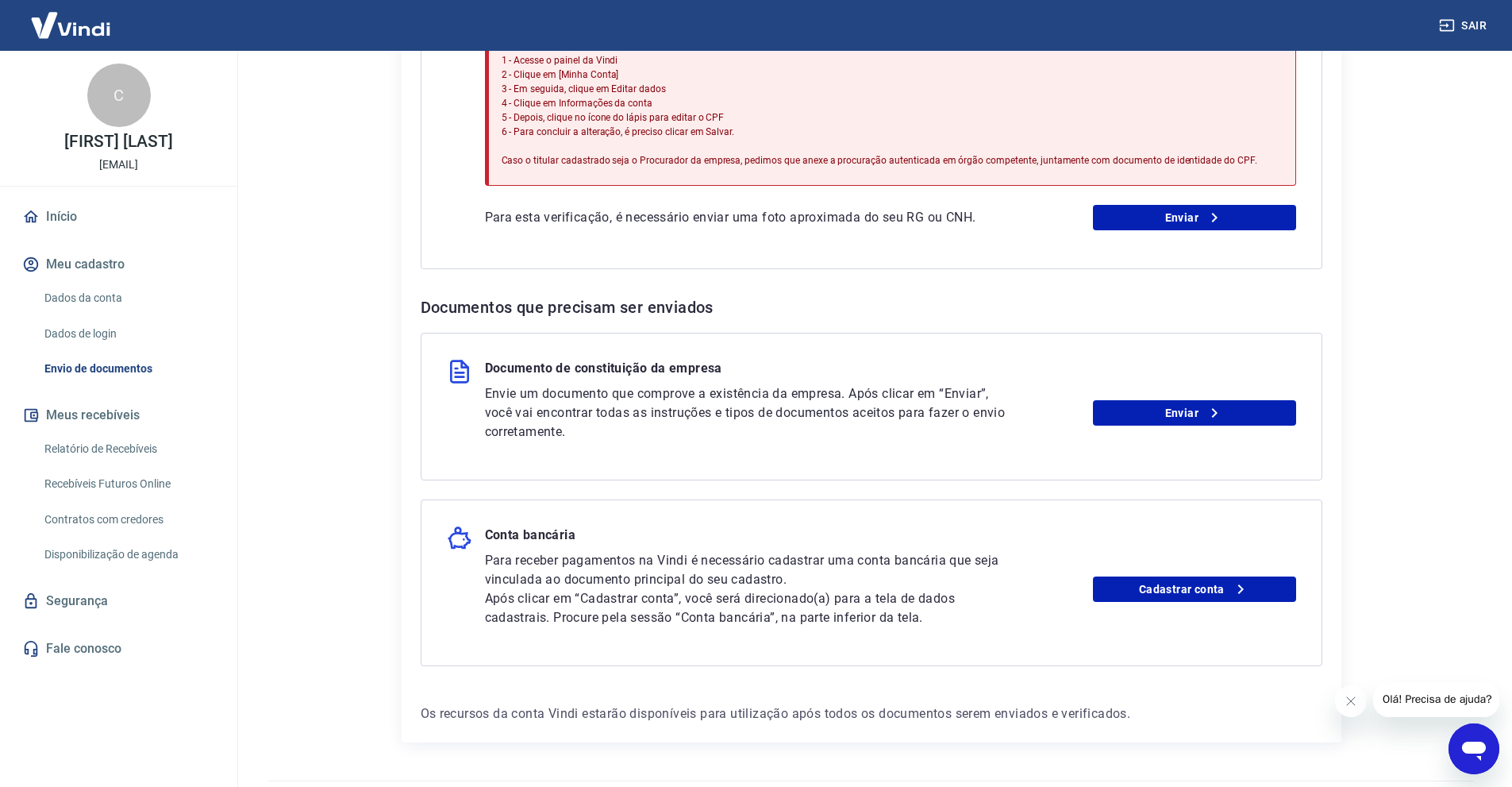 scroll, scrollTop: 492, scrollLeft: 0, axis: vertical 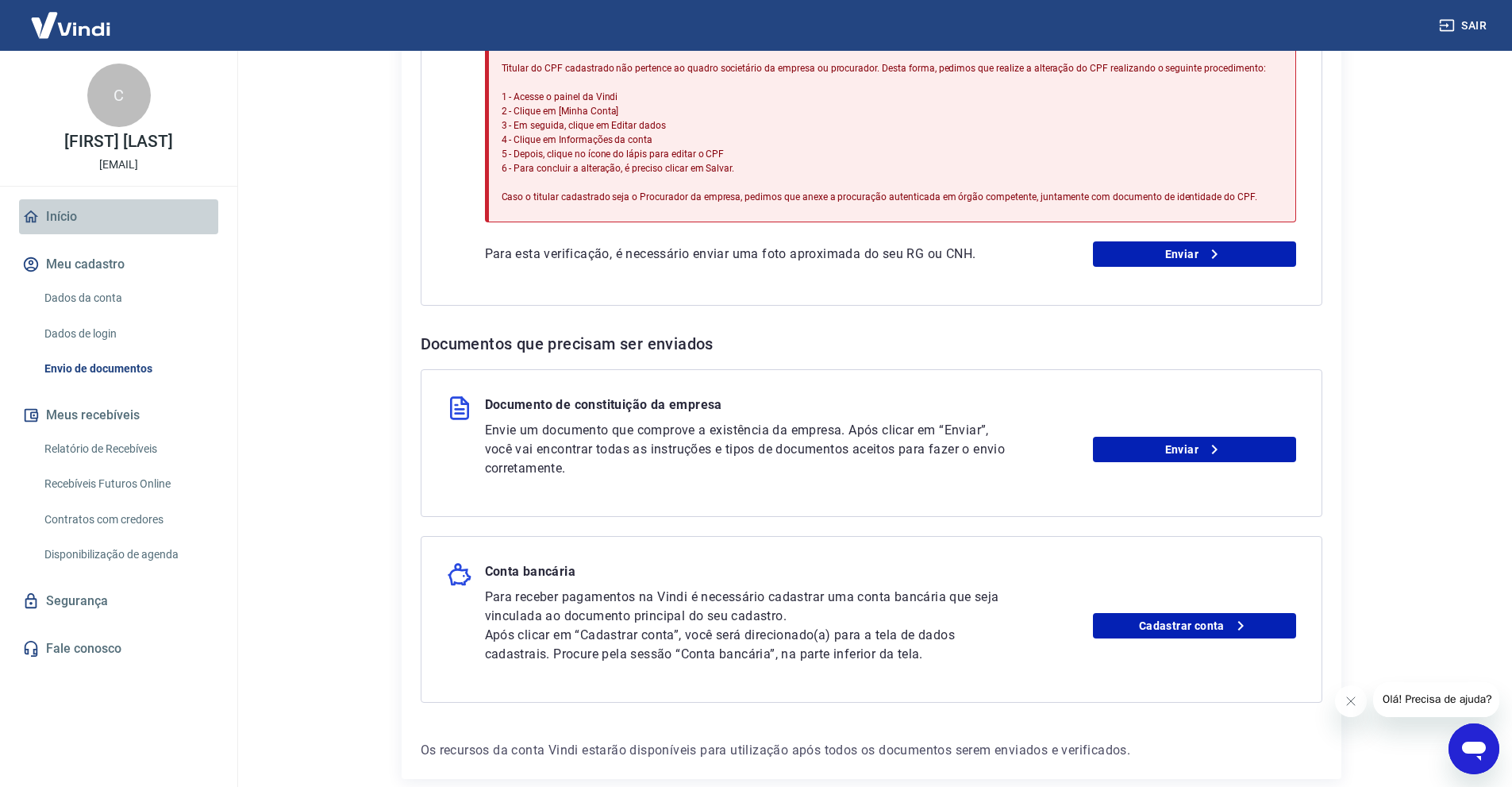 click on "Início" at bounding box center [118, 217] 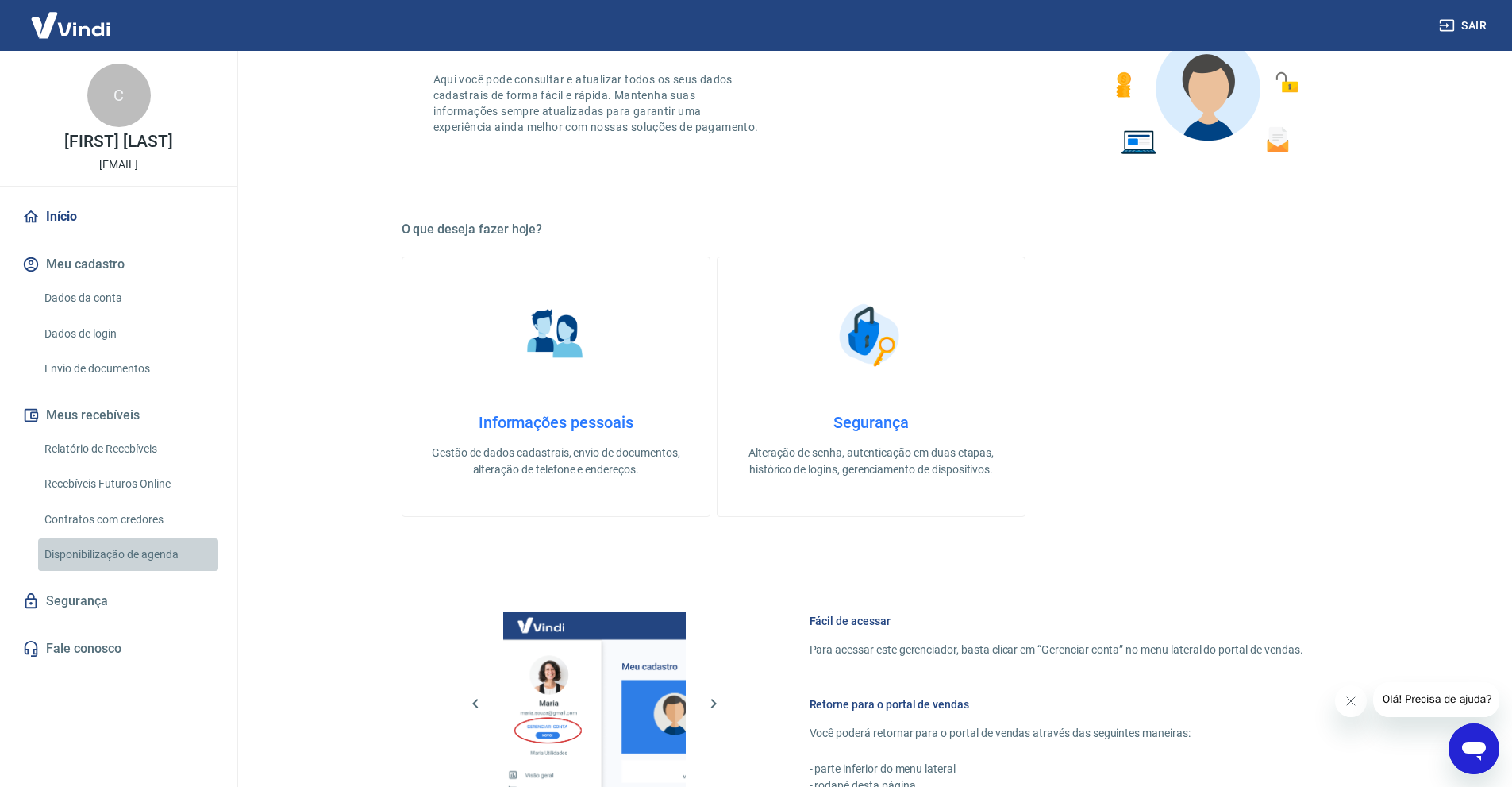 click on "Disponibilização de agenda" at bounding box center [128, 554] 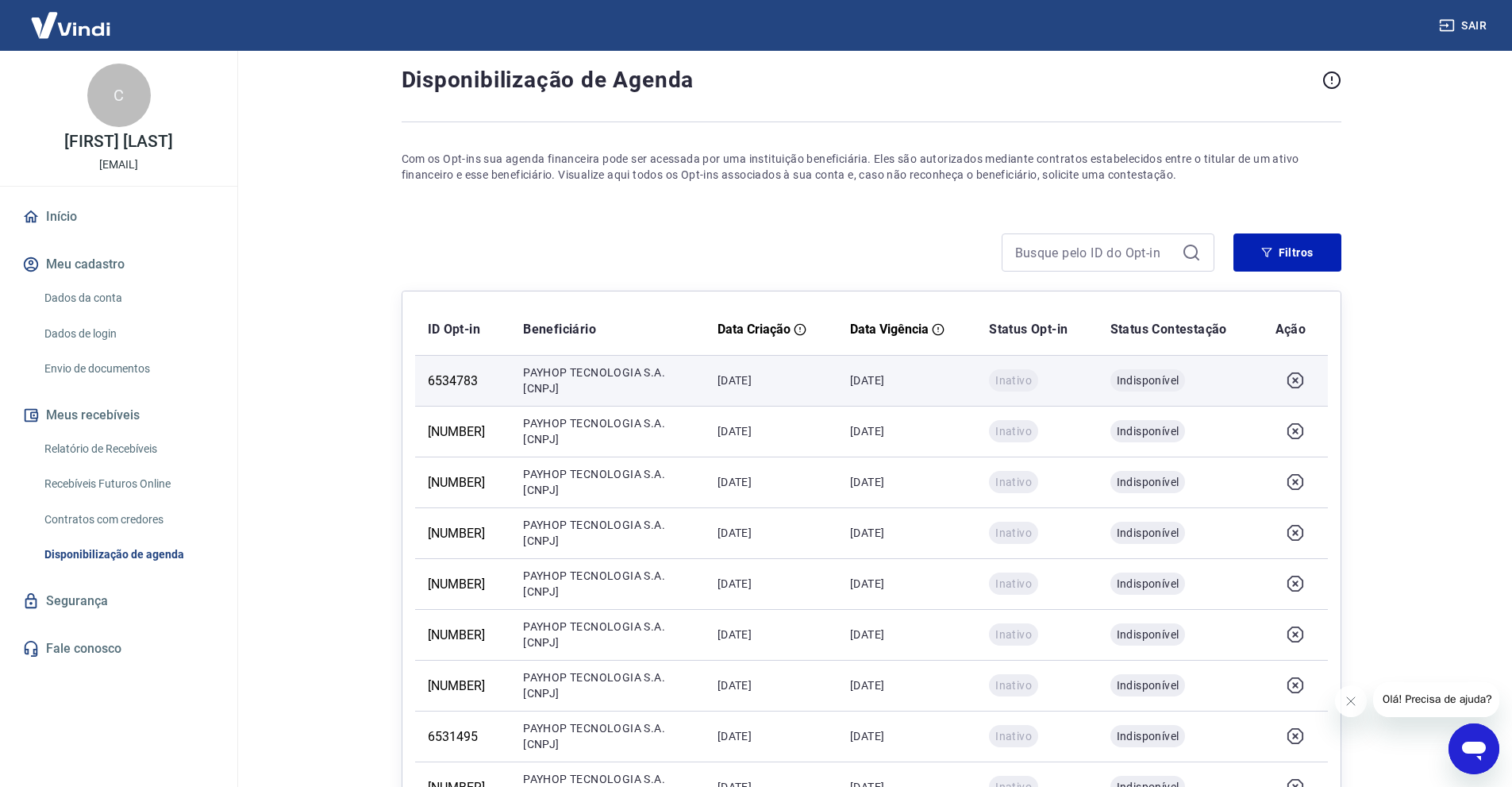 scroll, scrollTop: 0, scrollLeft: 0, axis: both 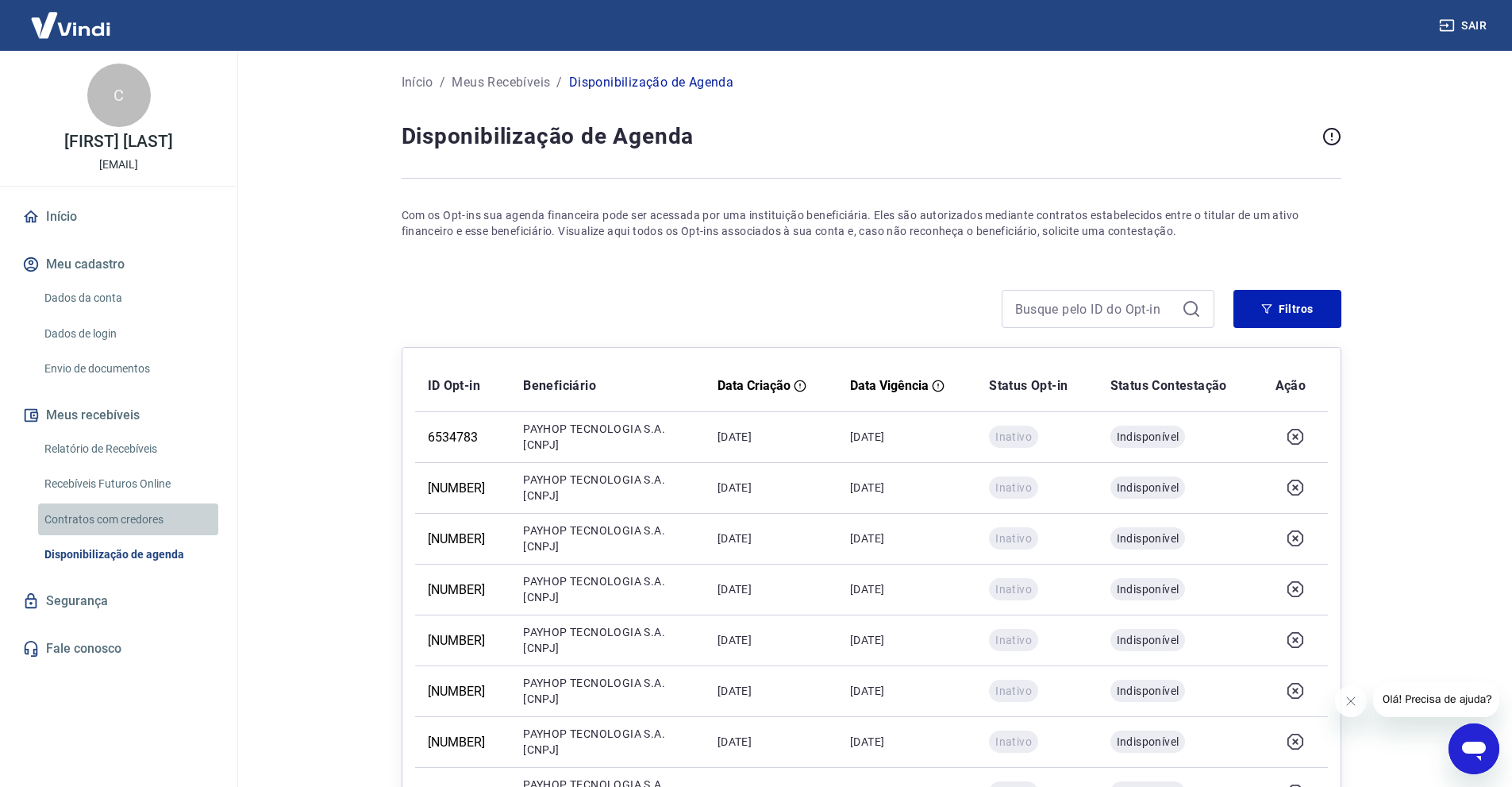 click on "Contratos com credores" at bounding box center [128, 519] 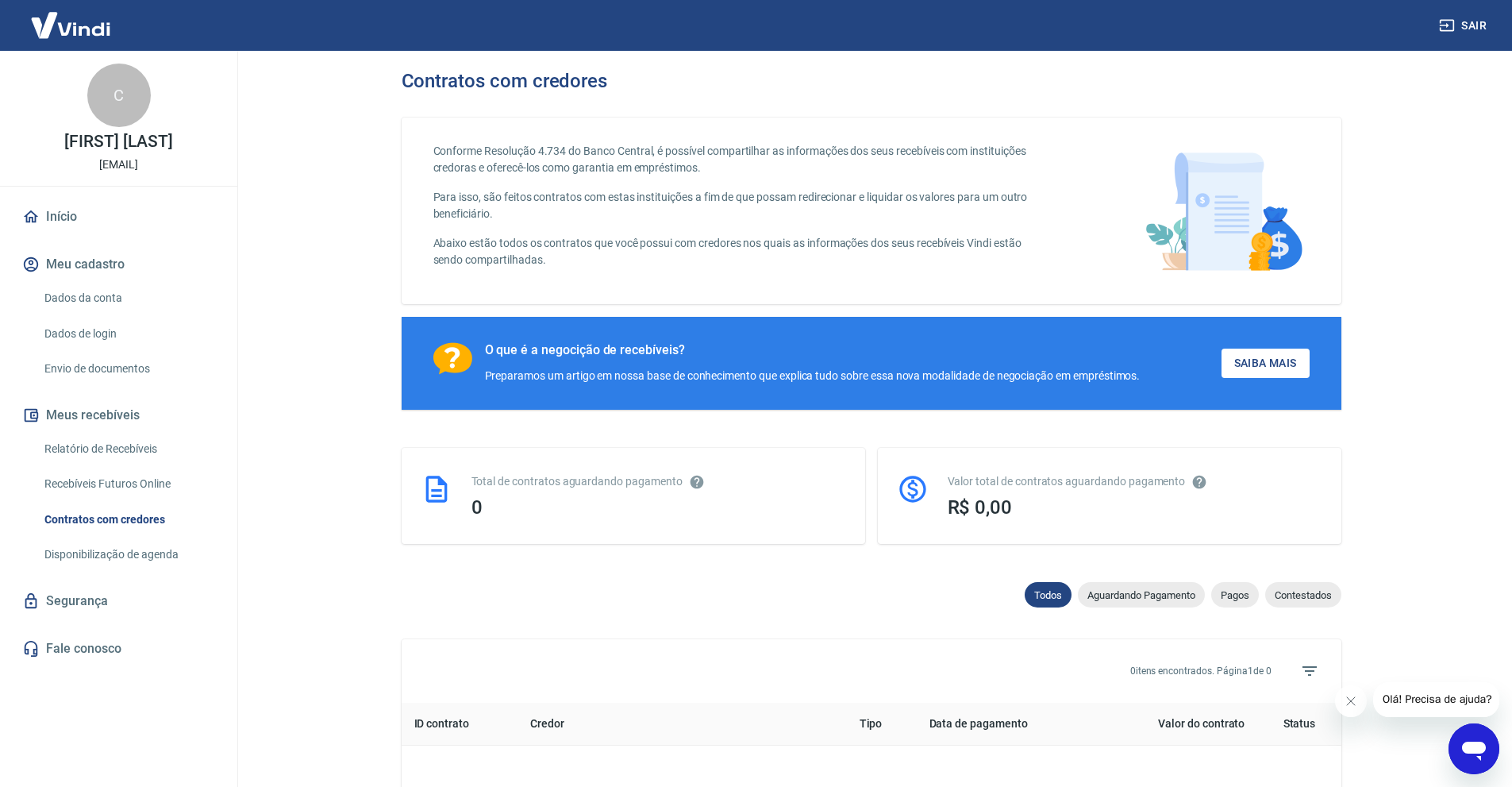 click on "Recebíveis Futuros Online" at bounding box center [128, 484] 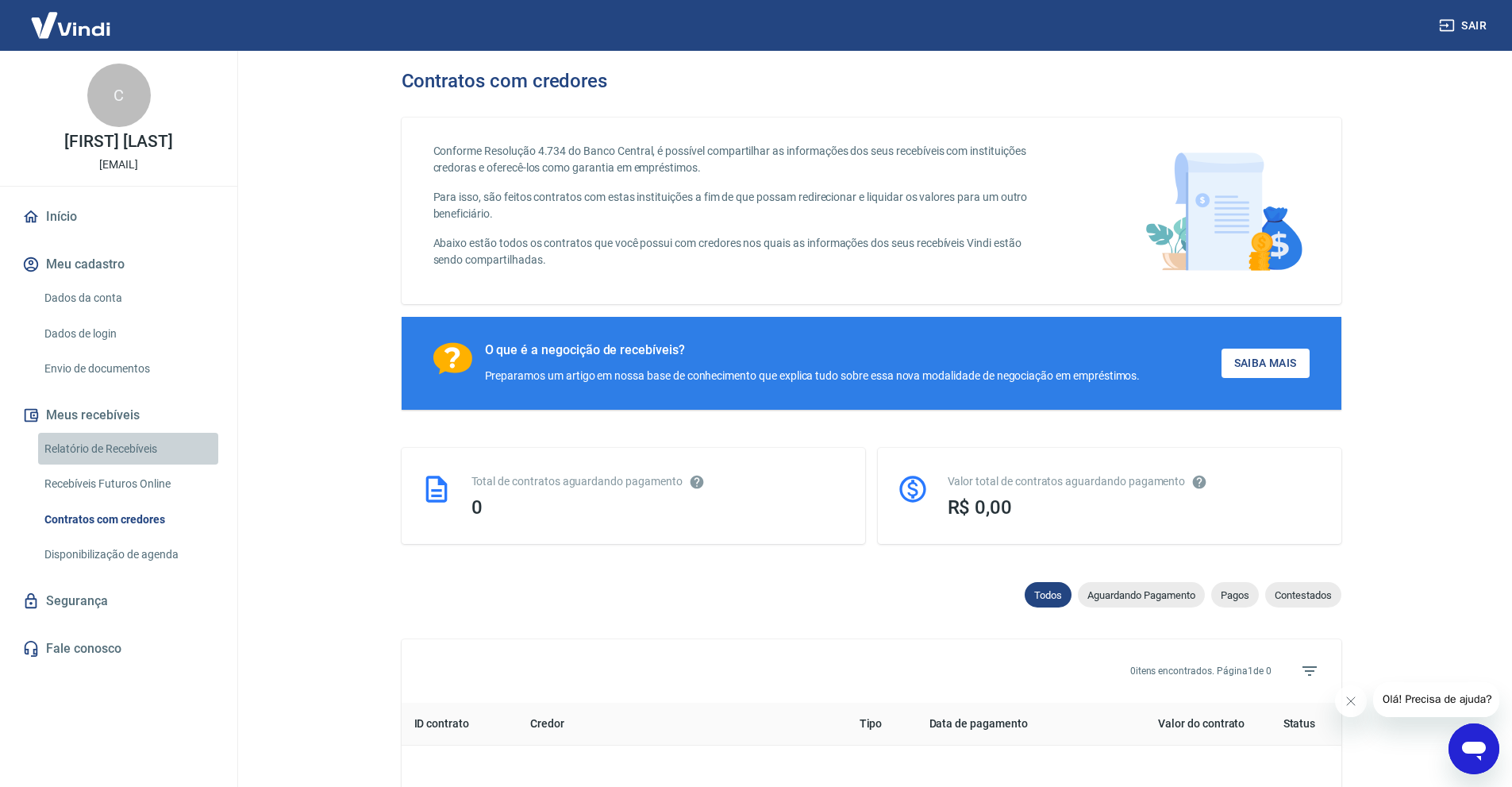 click on "Relatório de Recebíveis" at bounding box center (128, 449) 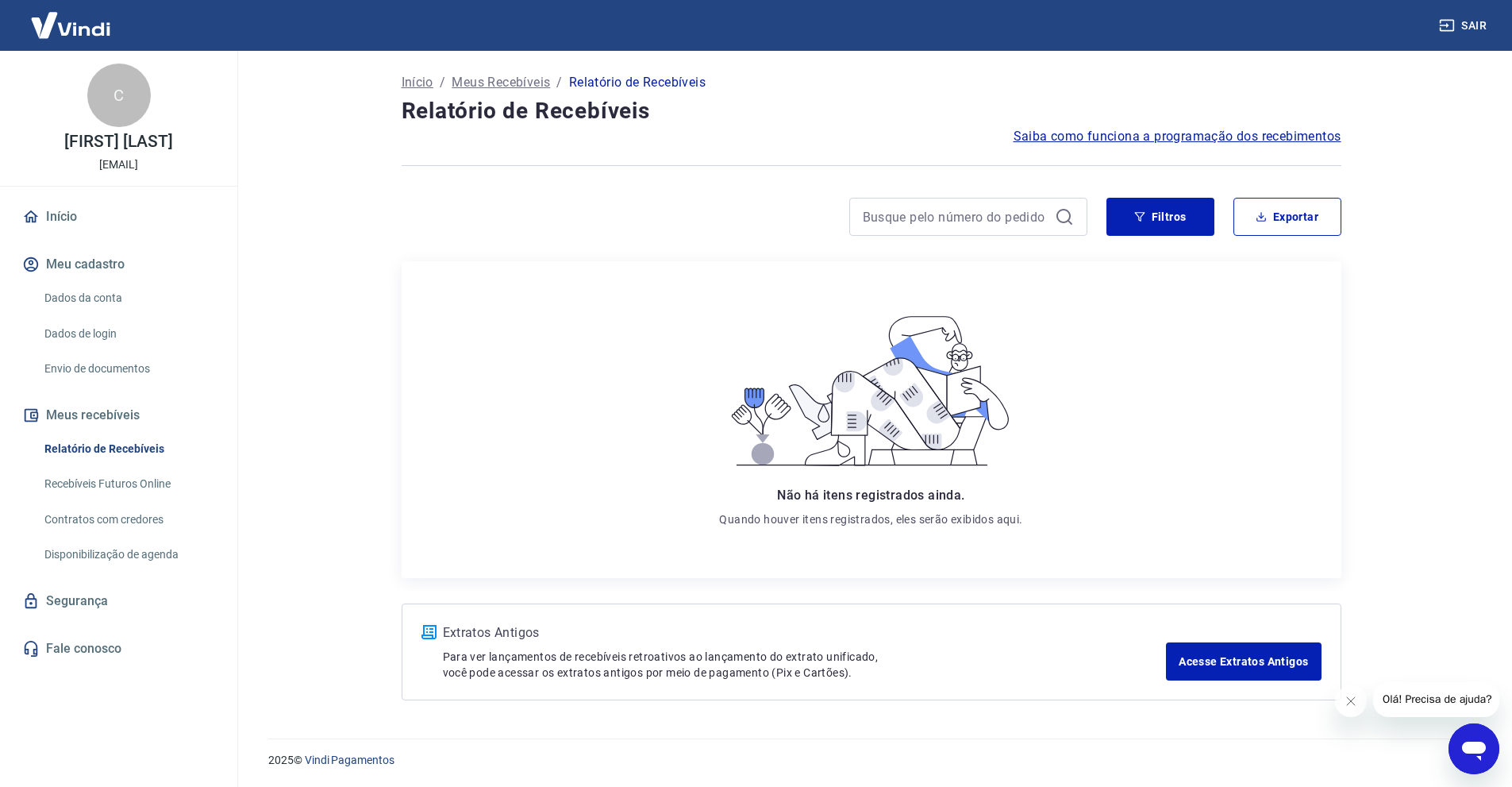 click on "Contratos com credores" at bounding box center [128, 519] 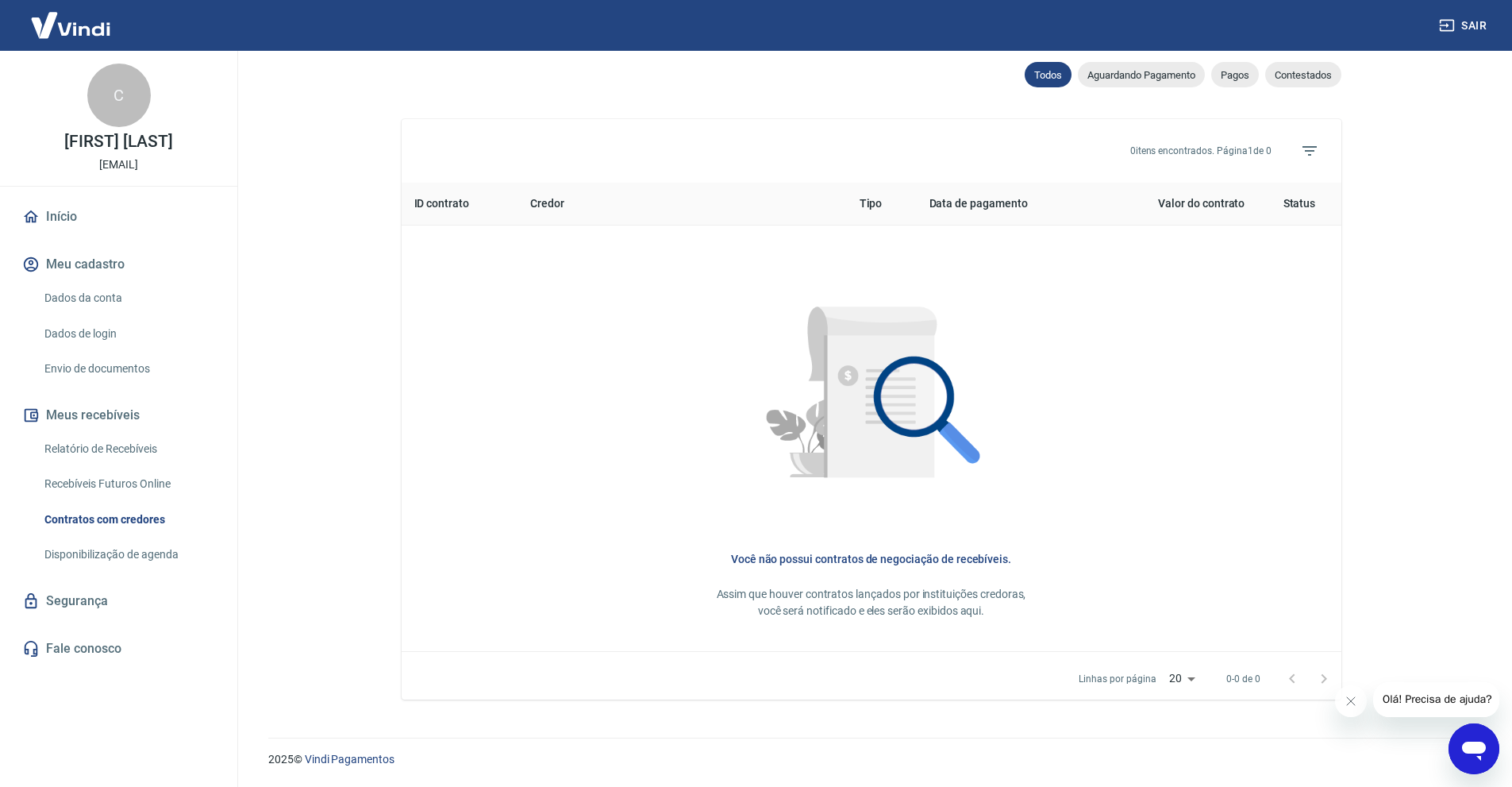 scroll, scrollTop: 526, scrollLeft: 0, axis: vertical 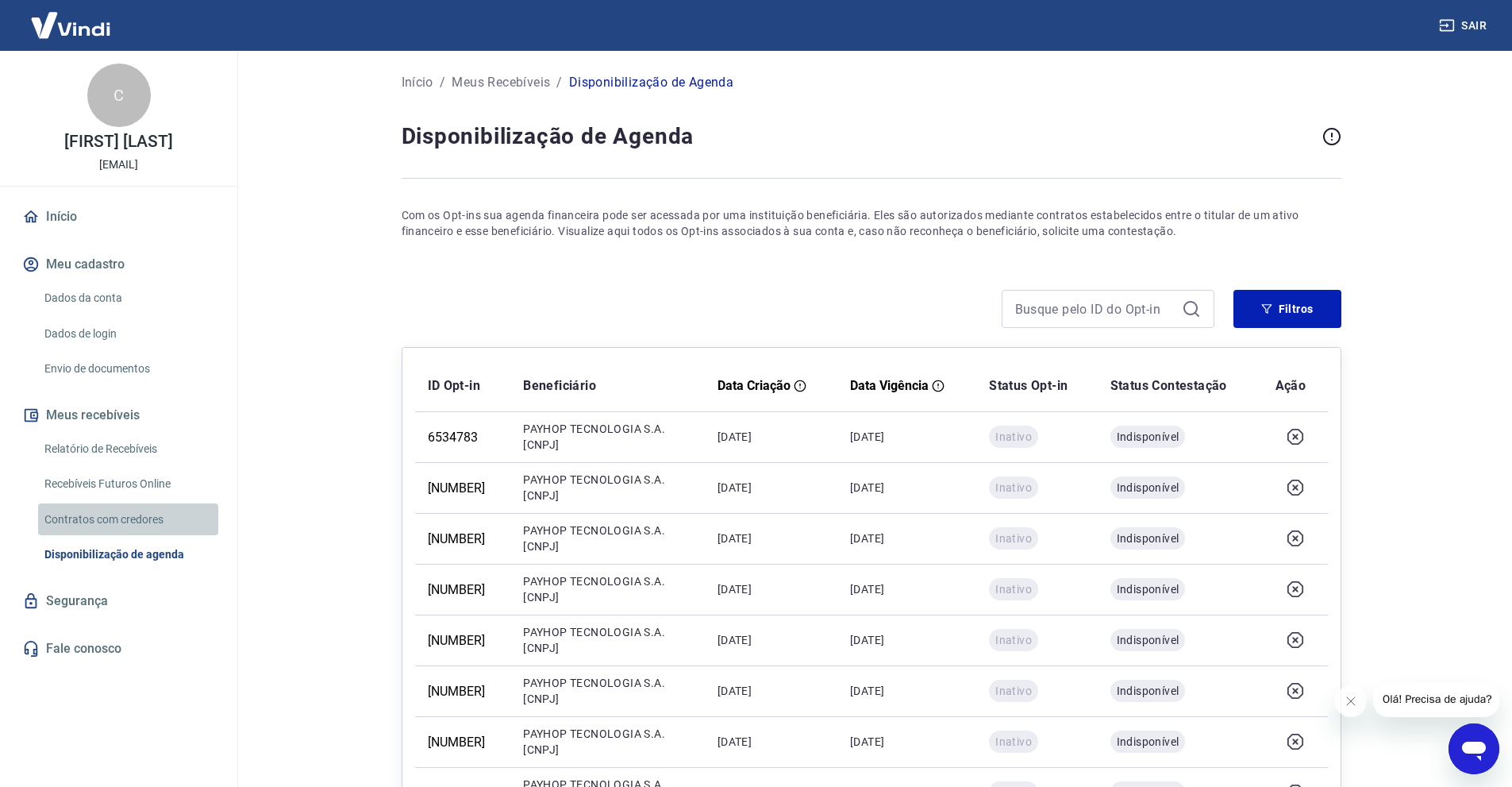 click on "Contratos com credores" at bounding box center (128, 519) 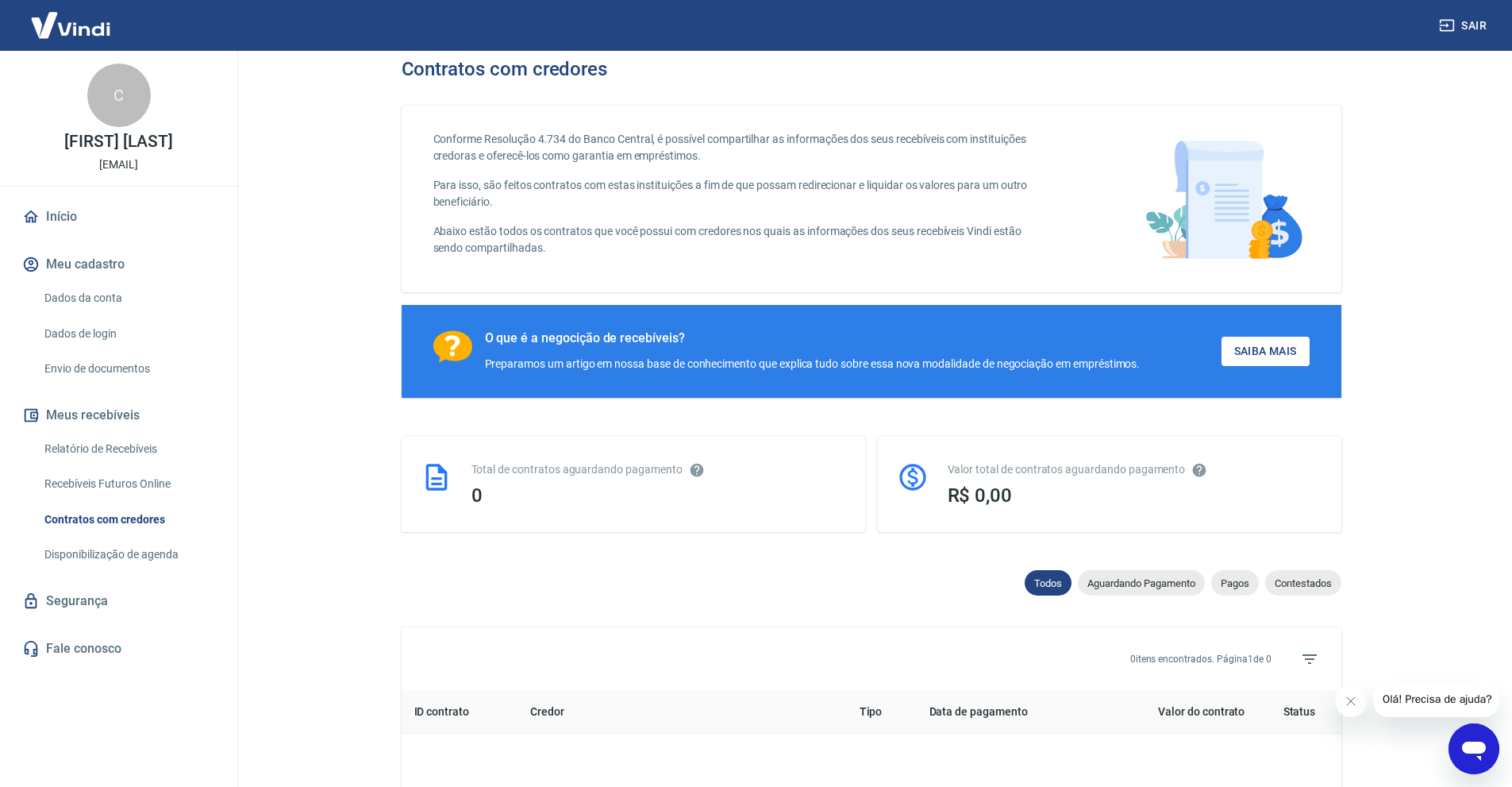 scroll, scrollTop: 0, scrollLeft: 0, axis: both 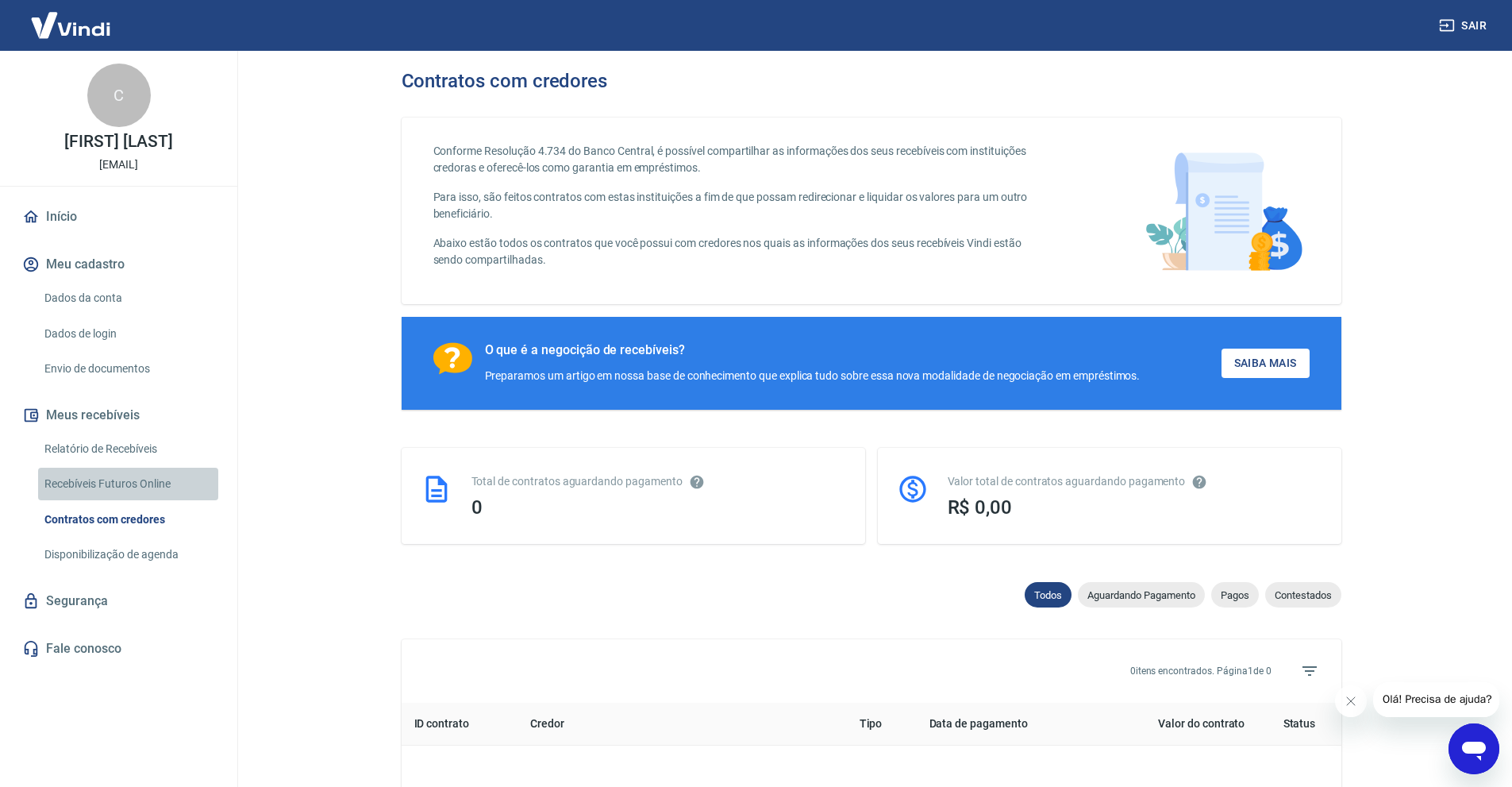 click on "Recebíveis Futuros Online" at bounding box center (128, 484) 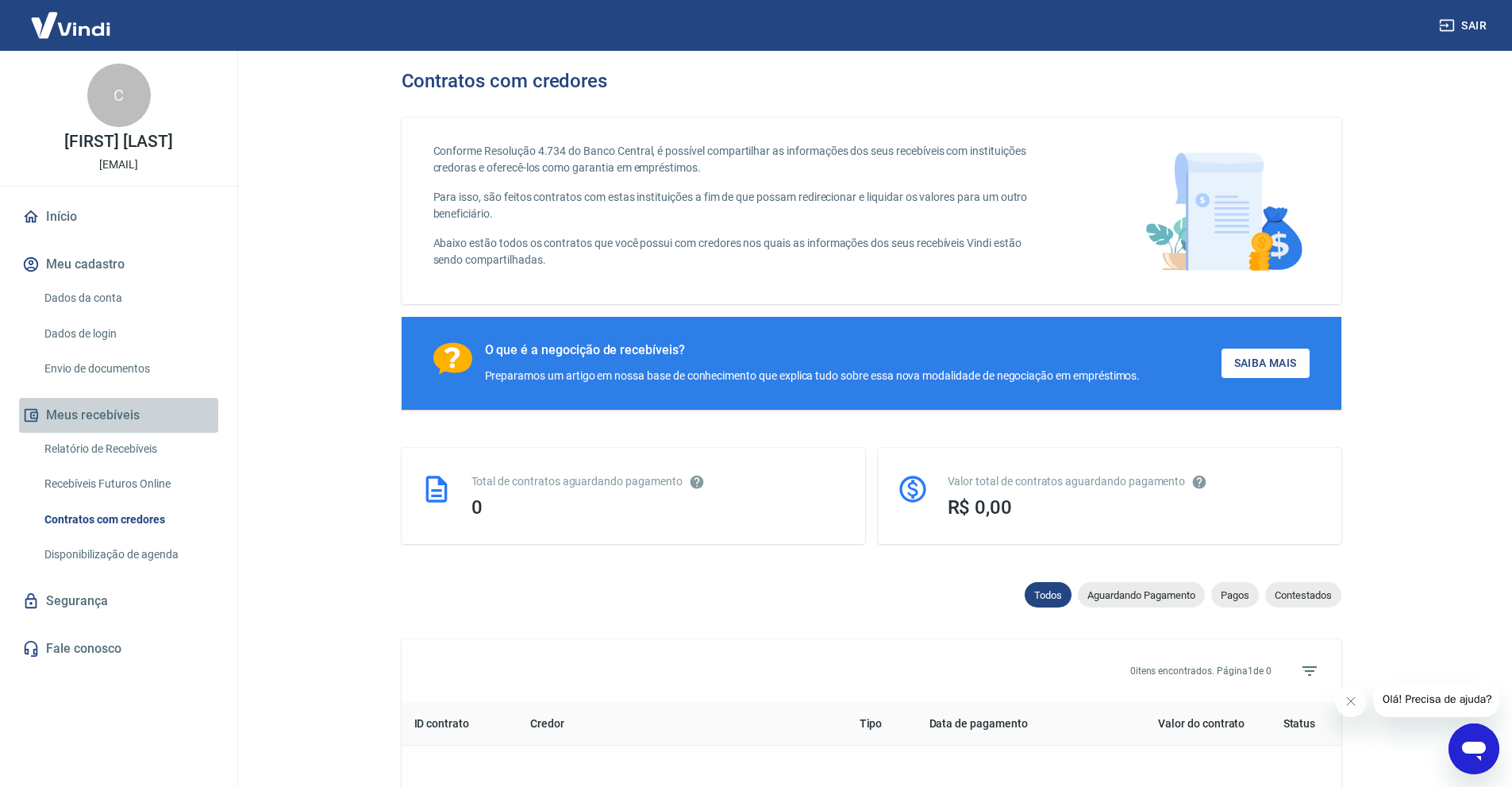 click on "Meus recebíveis" at bounding box center (118, 415) 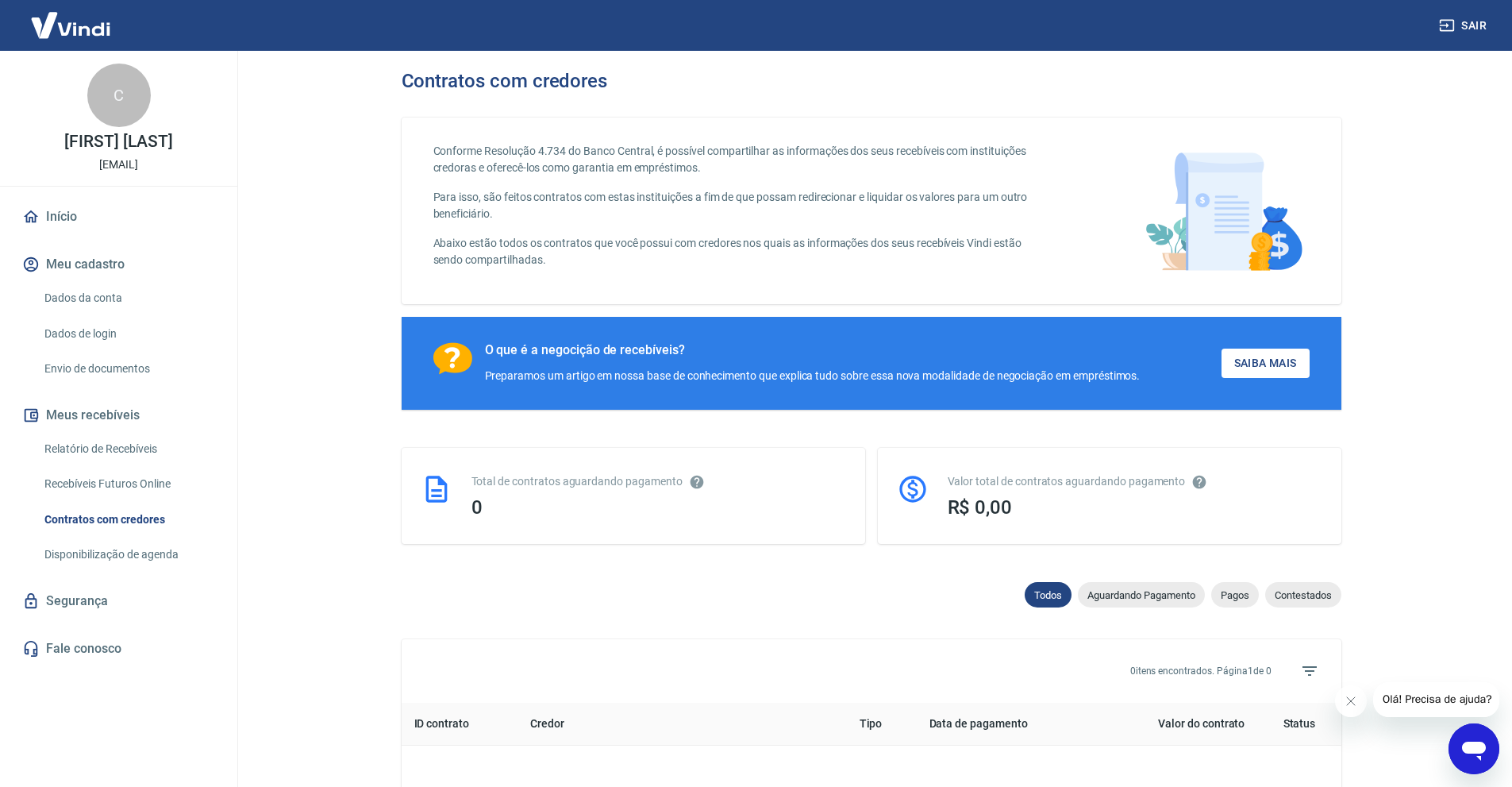 click on "Envio de documentos" at bounding box center (128, 368) 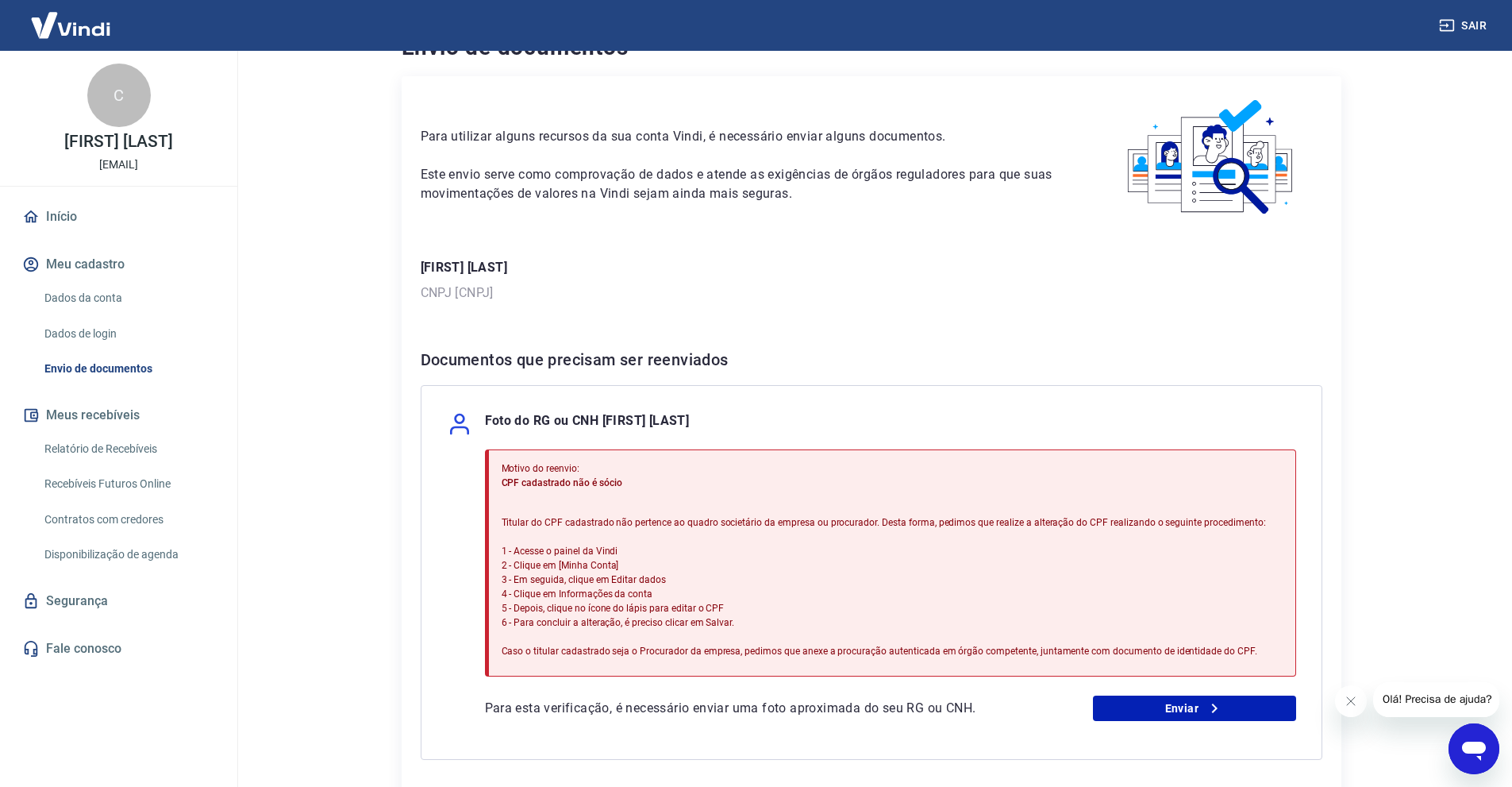 scroll, scrollTop: 0, scrollLeft: 0, axis: both 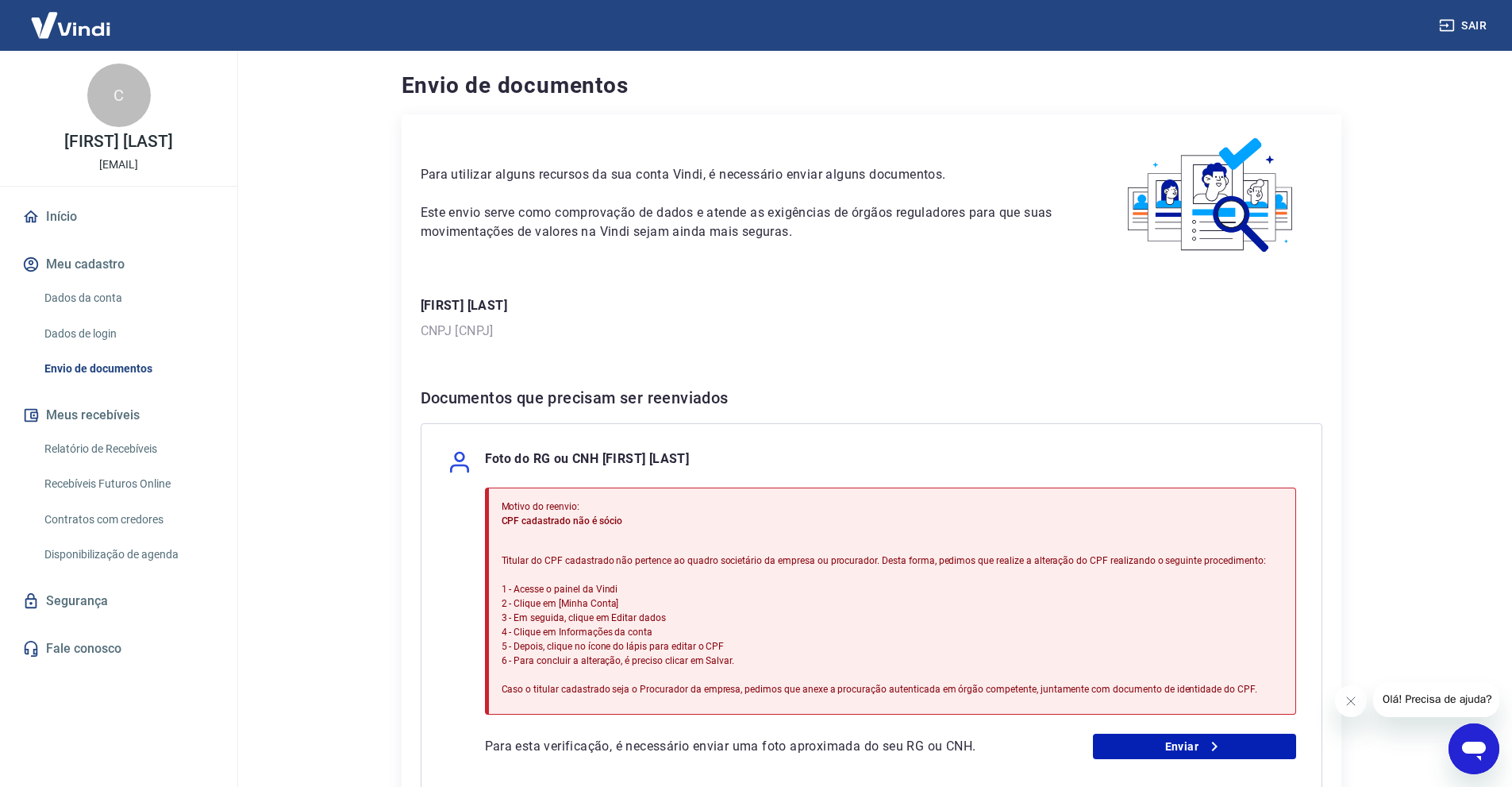 click on "Dados de login" at bounding box center (128, 334) 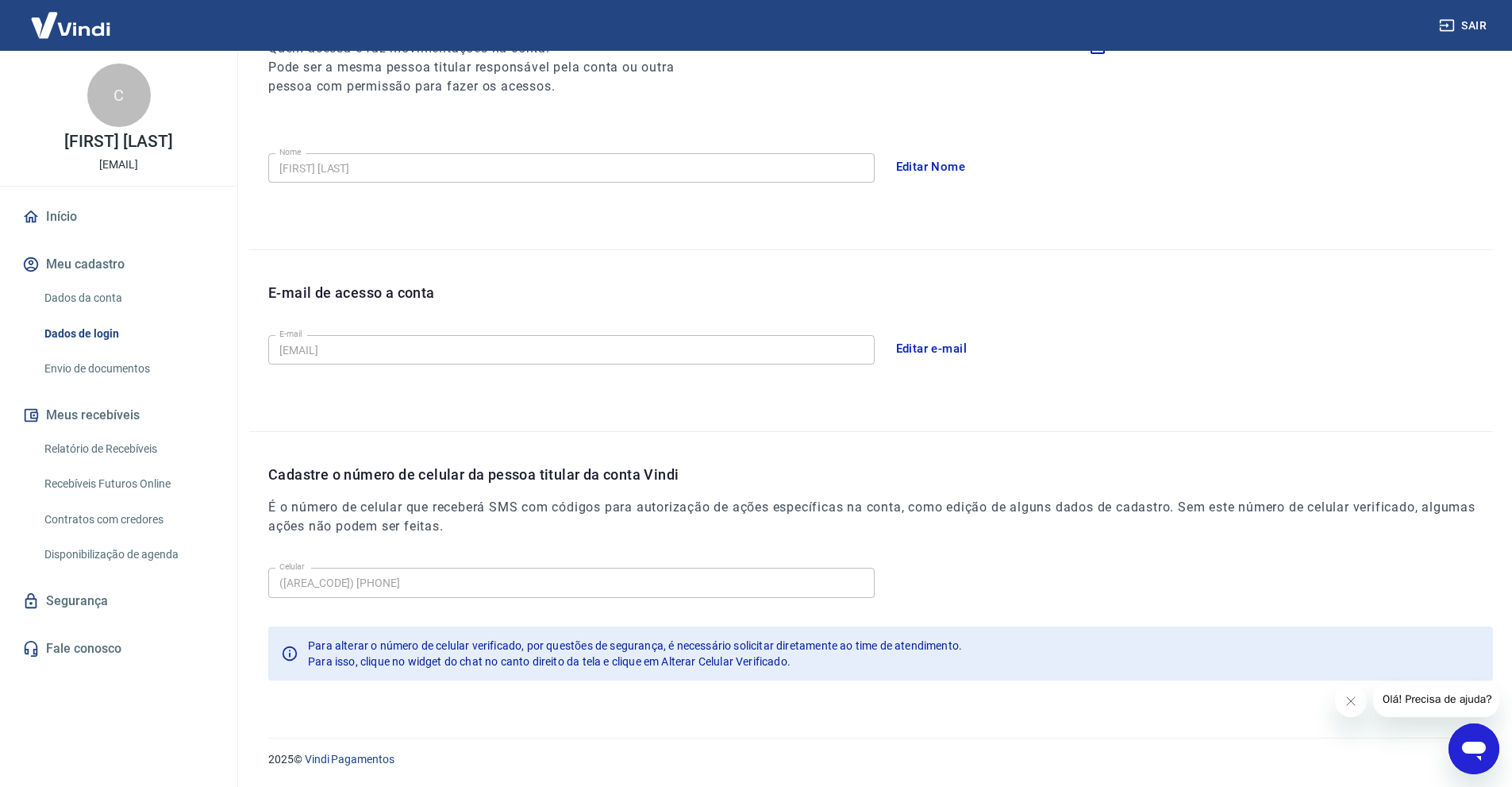 scroll, scrollTop: 0, scrollLeft: 0, axis: both 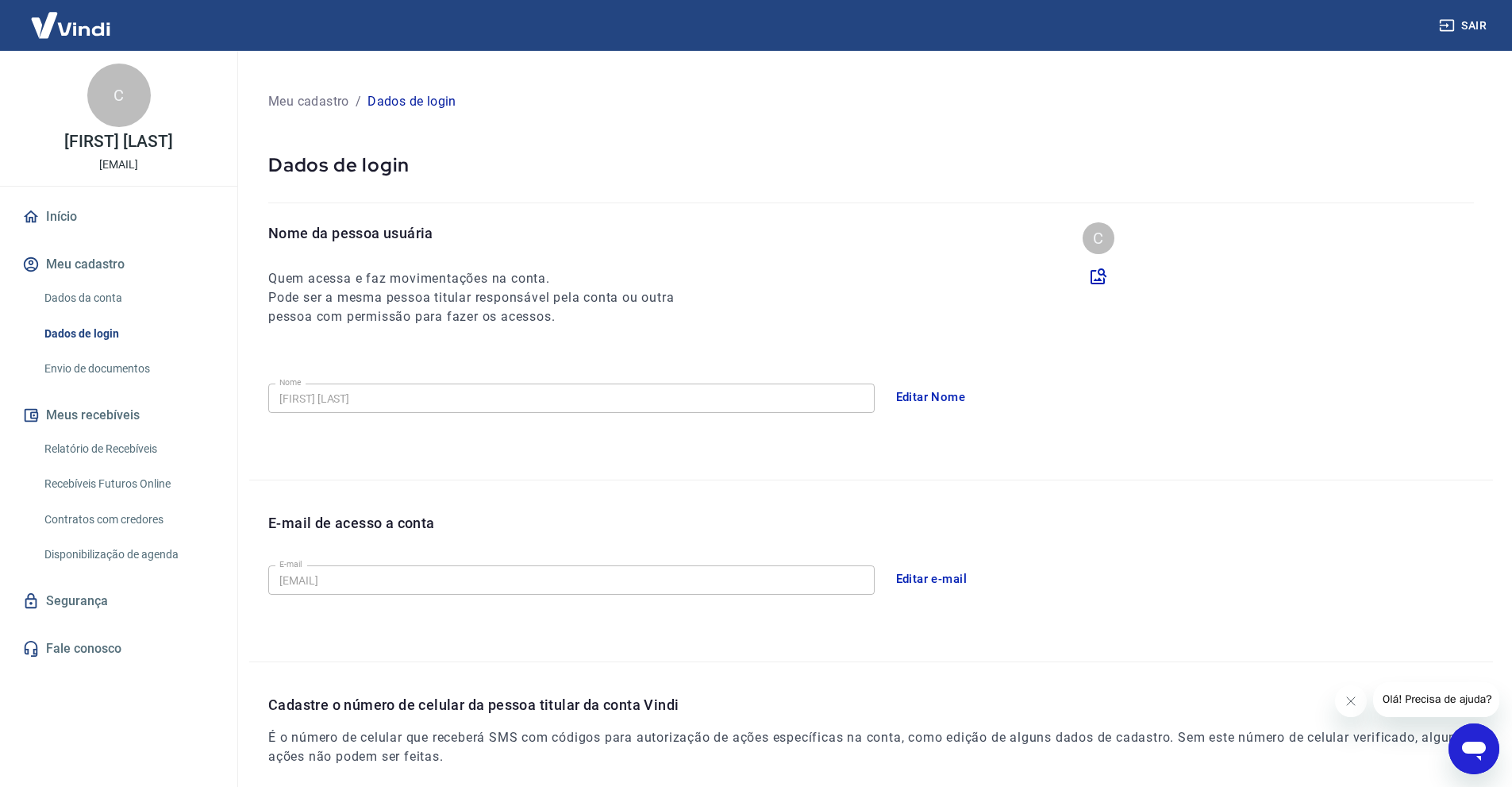 click on "Dados da conta" at bounding box center (128, 298) 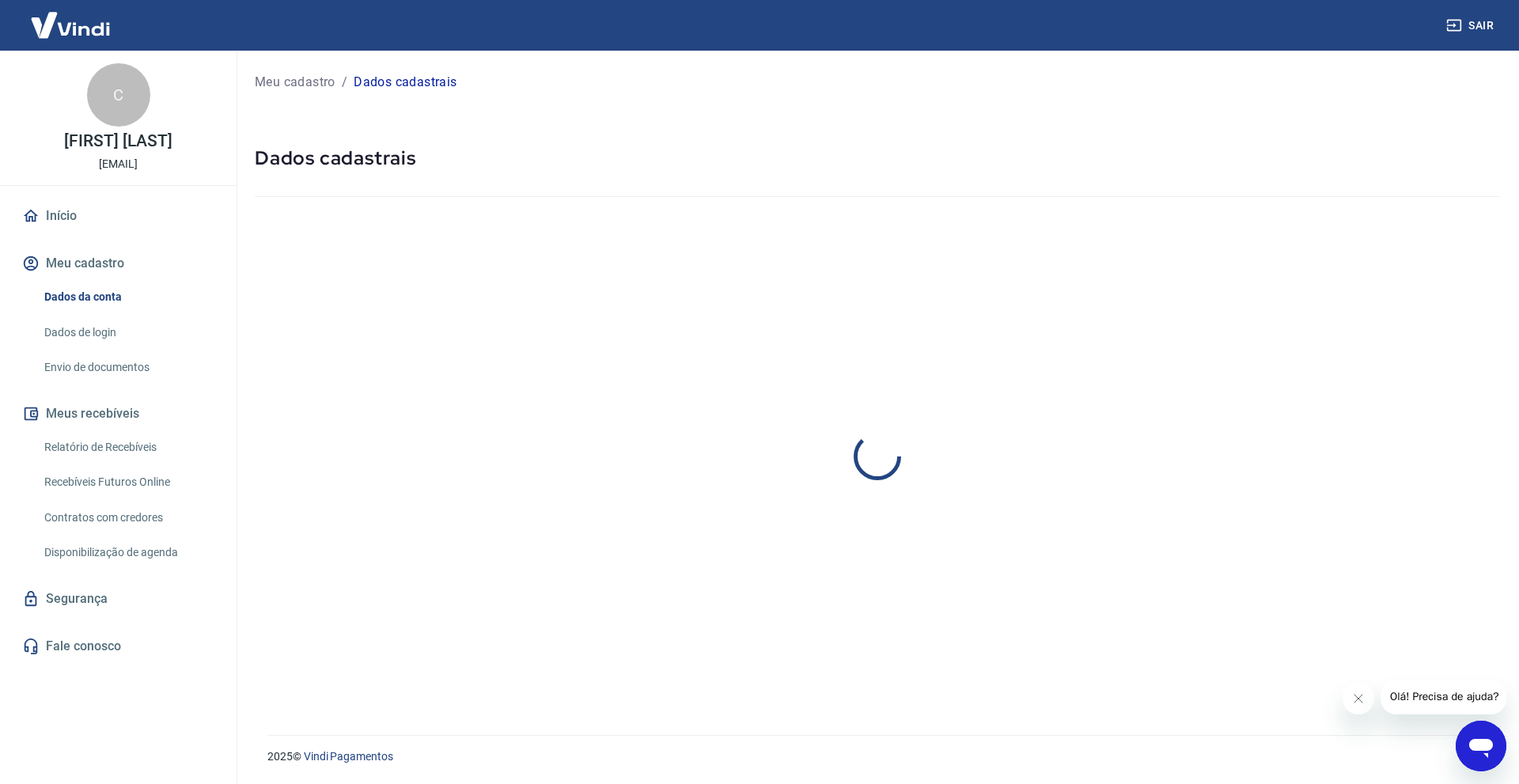 select on "SP" 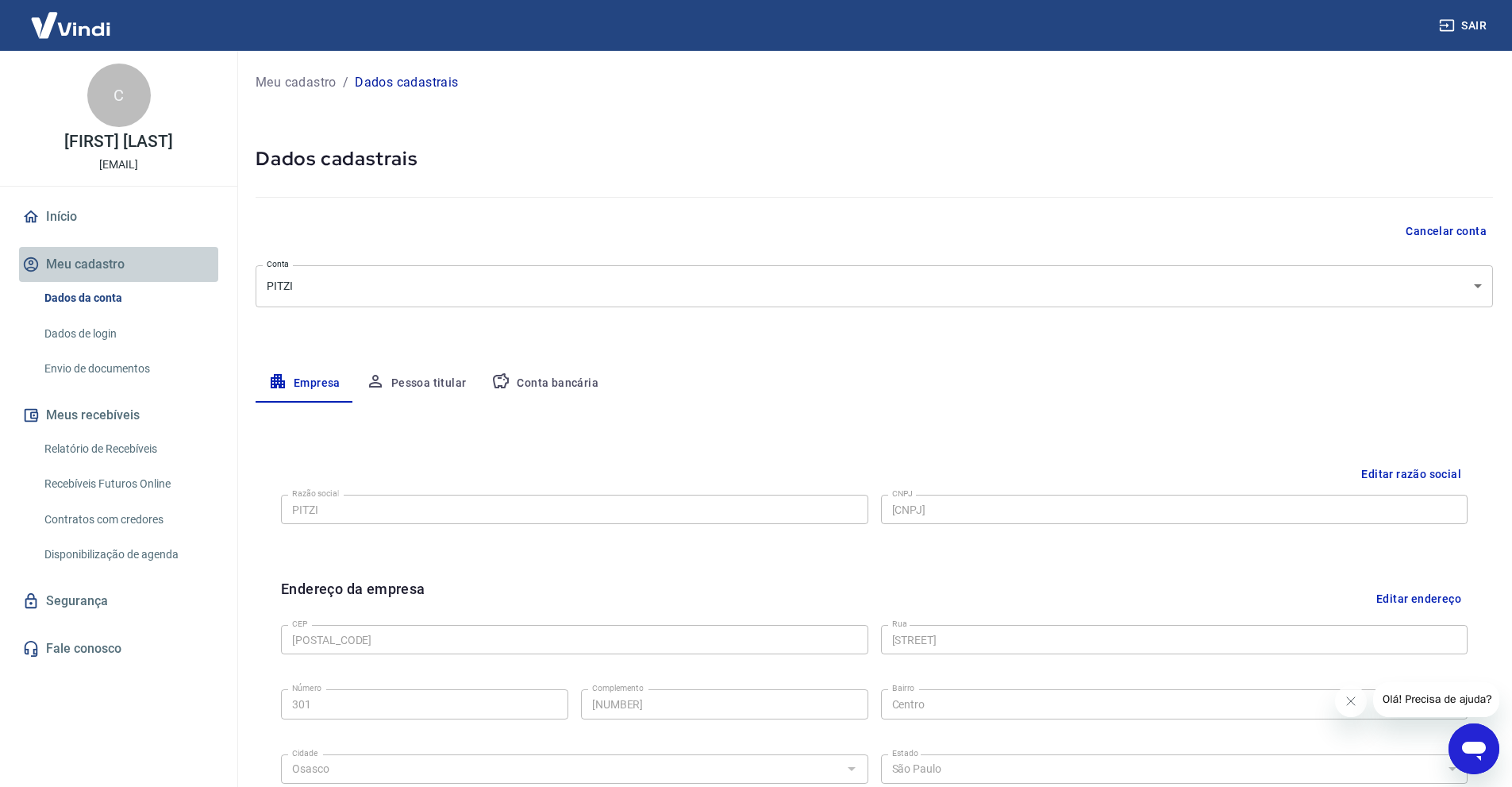 click on "Meu cadastro" at bounding box center (118, 264) 